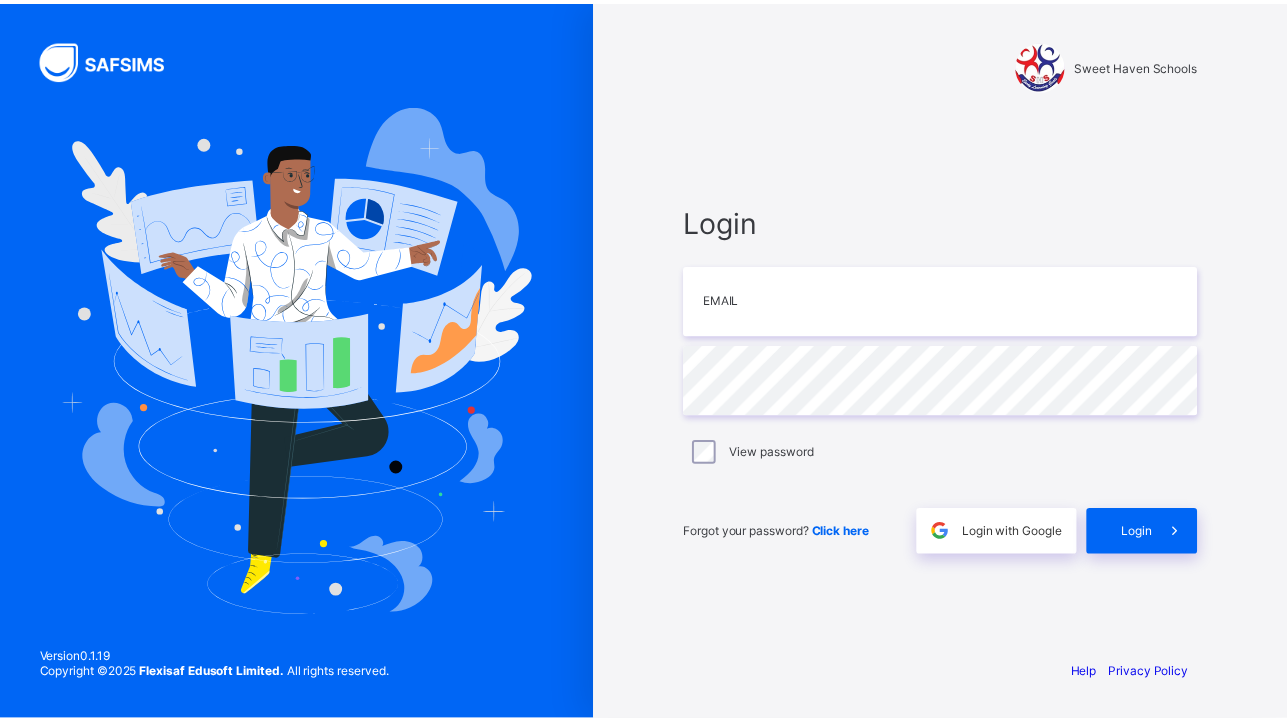 scroll, scrollTop: 0, scrollLeft: 0, axis: both 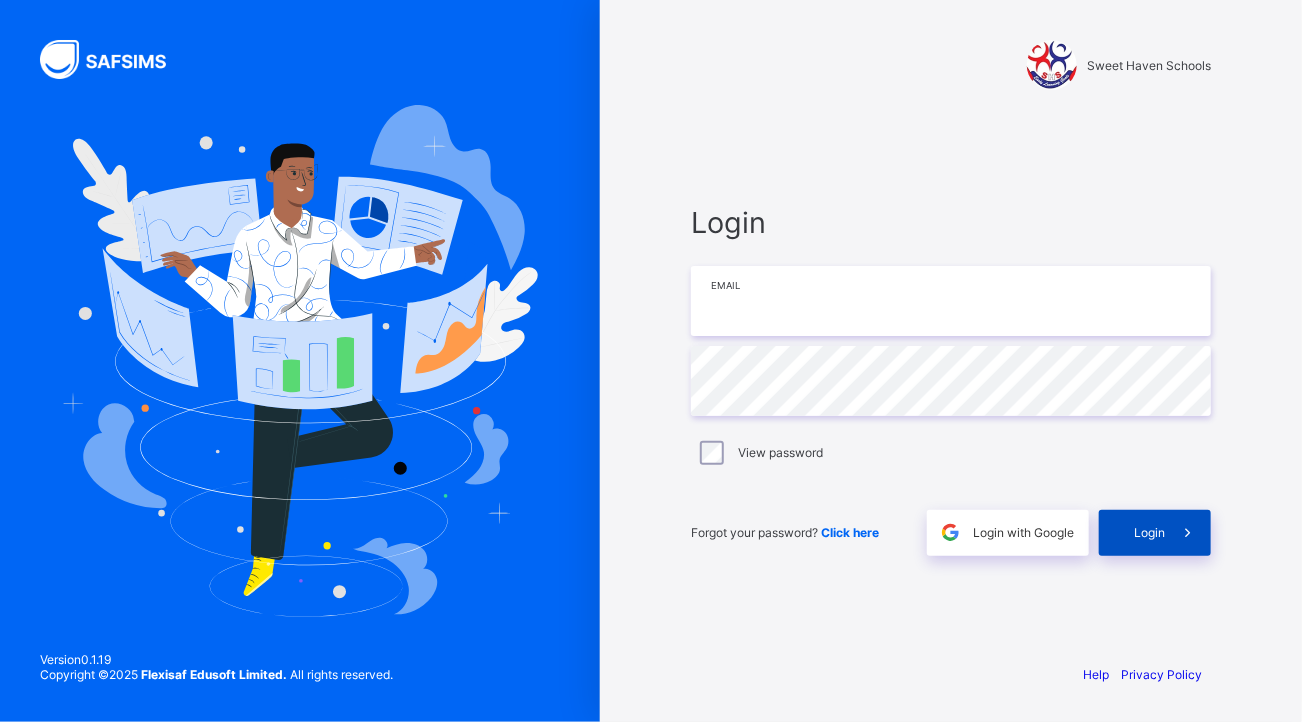 type on "**********" 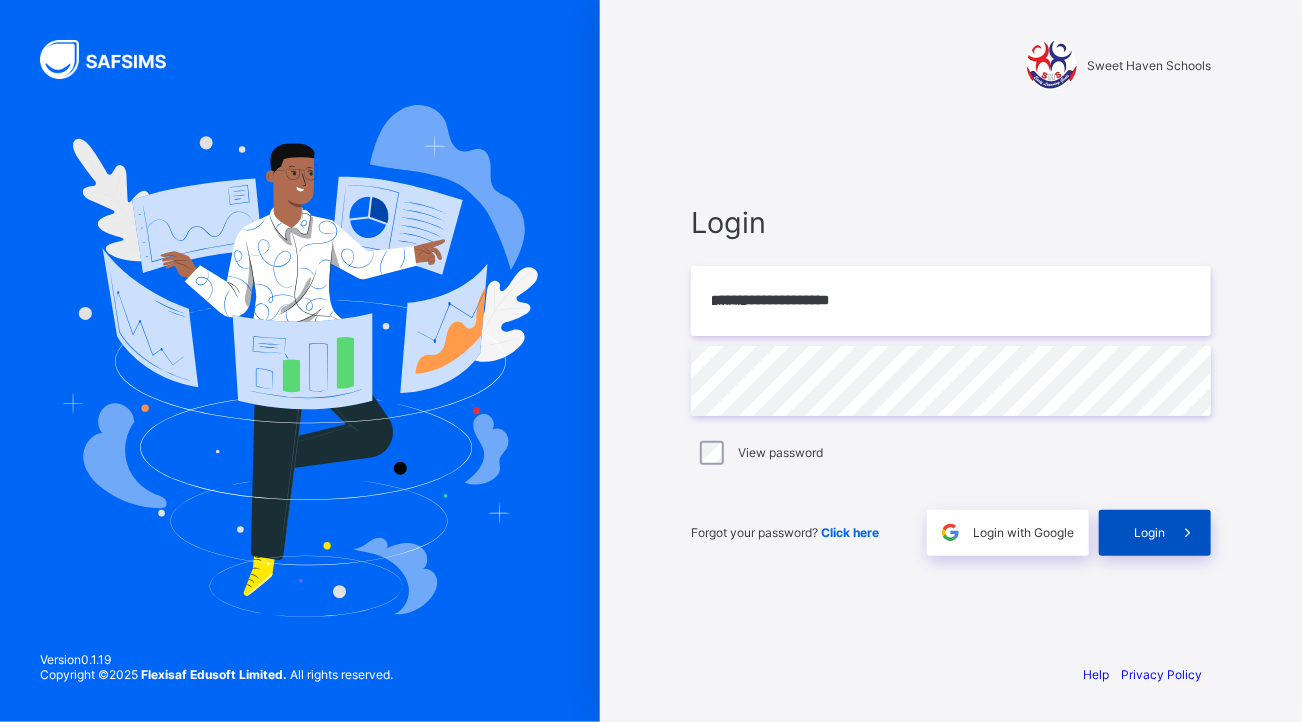 click at bounding box center (1187, 532) 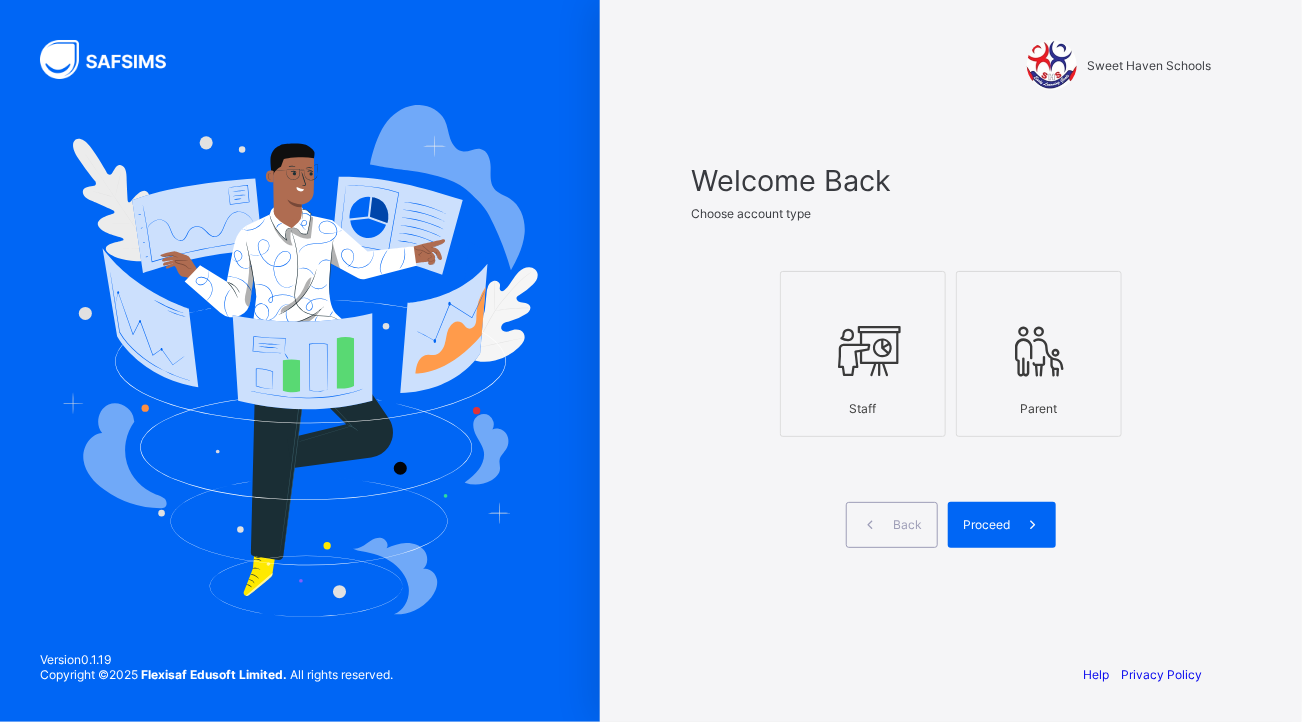 click on "Staff" at bounding box center [863, 408] 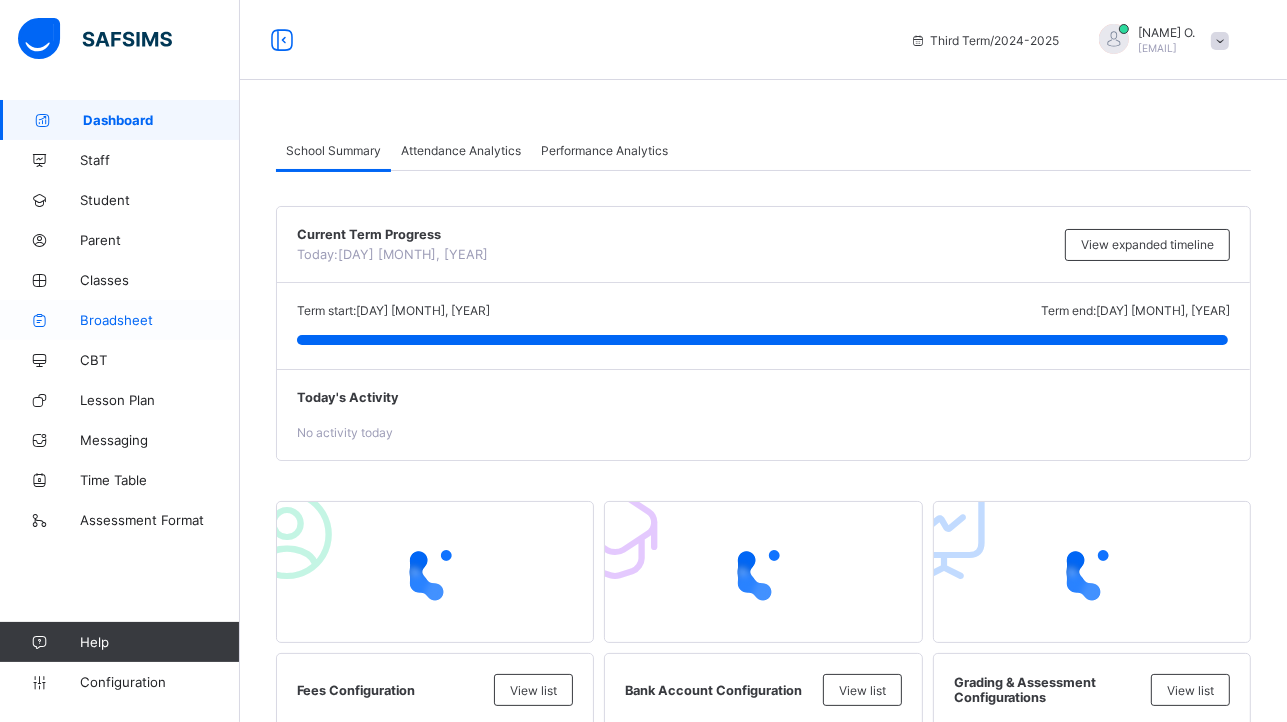 click on "Broadsheet" at bounding box center (160, 320) 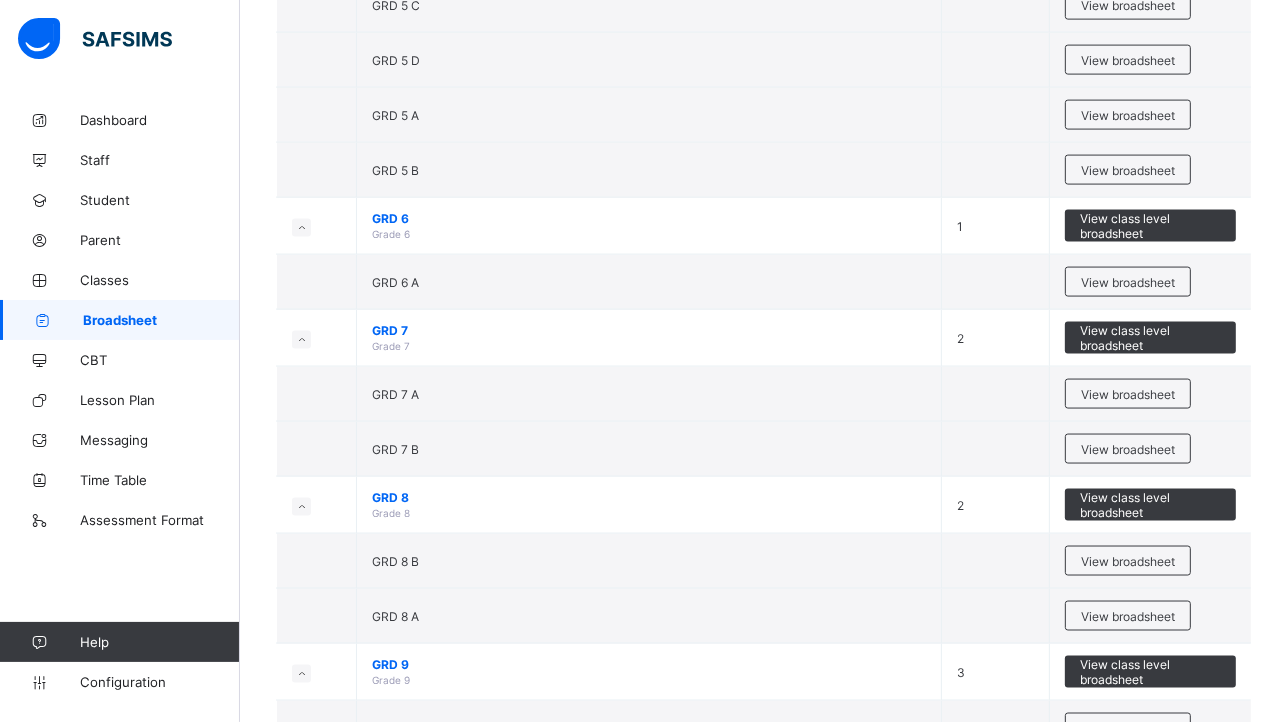 scroll, scrollTop: 2509, scrollLeft: 0, axis: vertical 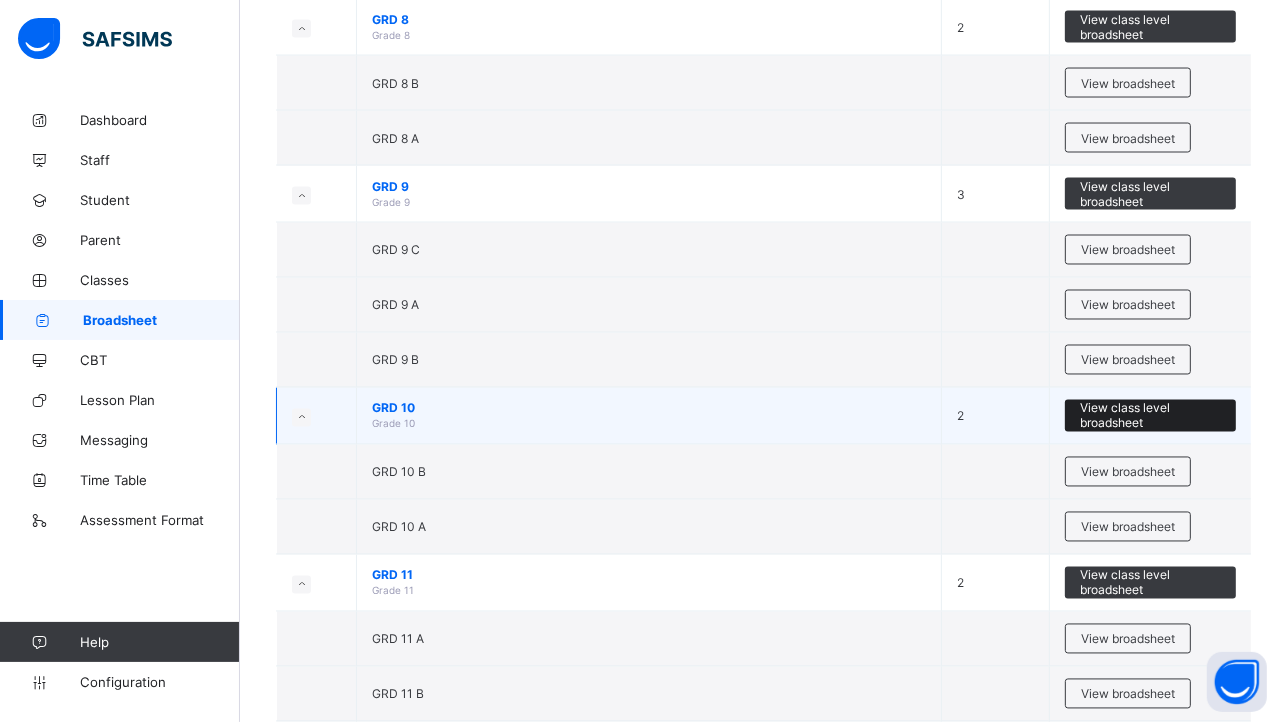 click on "View class level broadsheet" at bounding box center (1150, 416) 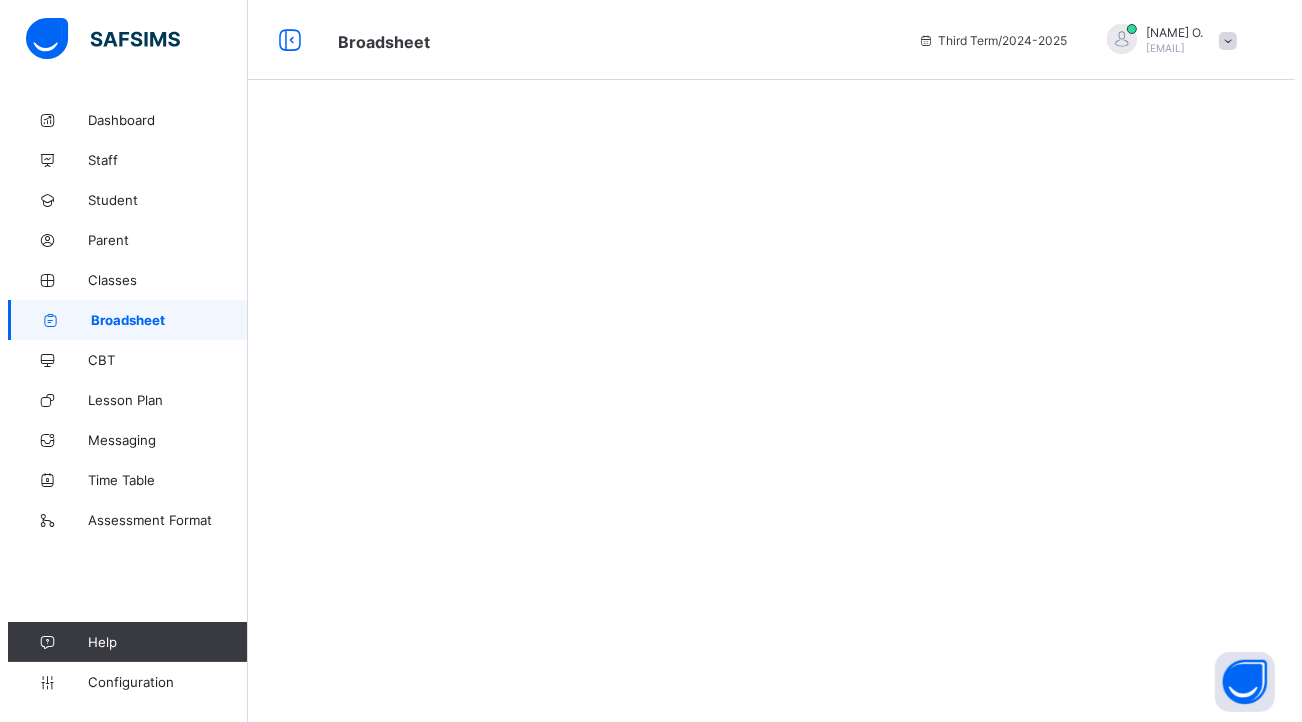 scroll, scrollTop: 0, scrollLeft: 0, axis: both 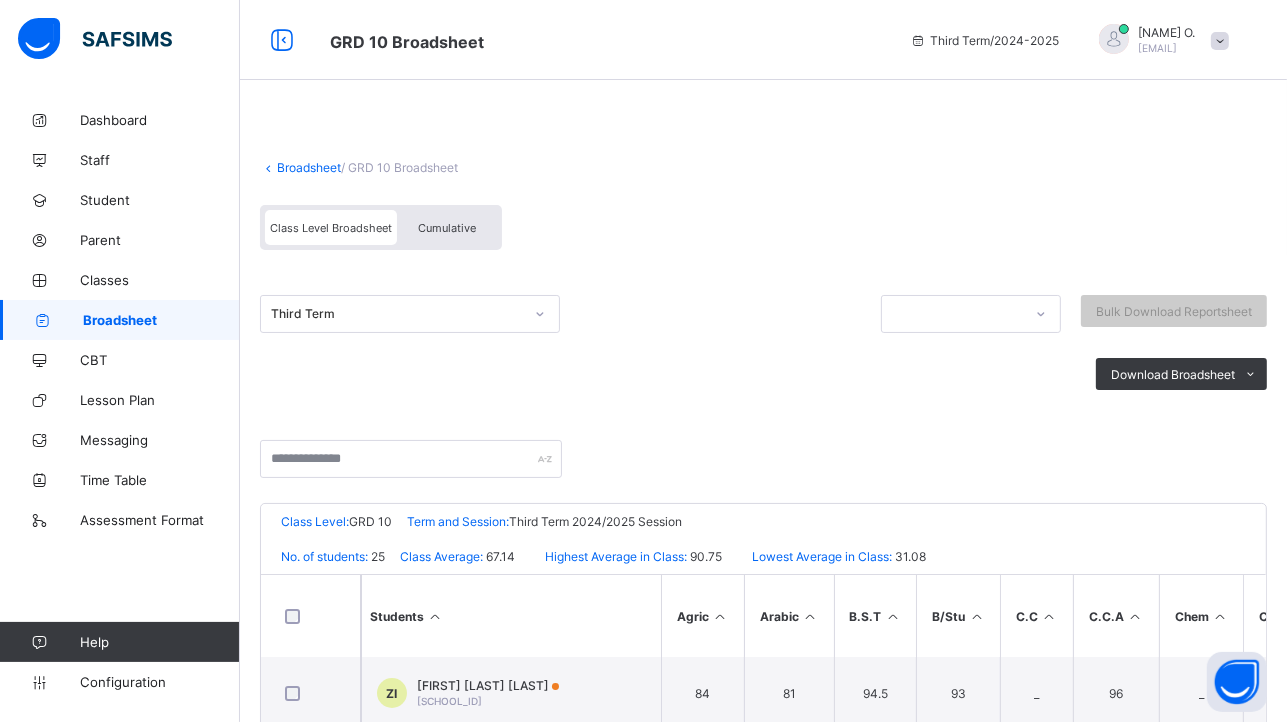 drag, startPoint x: 1126, startPoint y: 401, endPoint x: 968, endPoint y: 347, distance: 166.97305 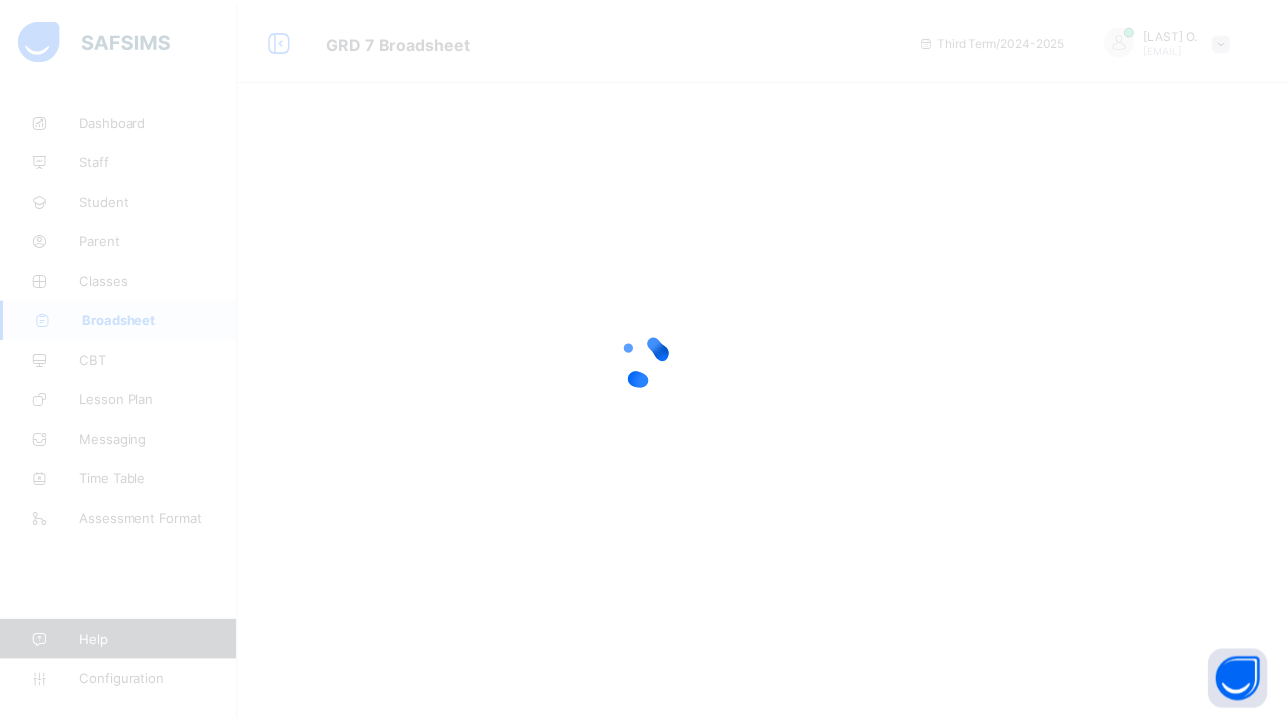 scroll, scrollTop: 0, scrollLeft: 0, axis: both 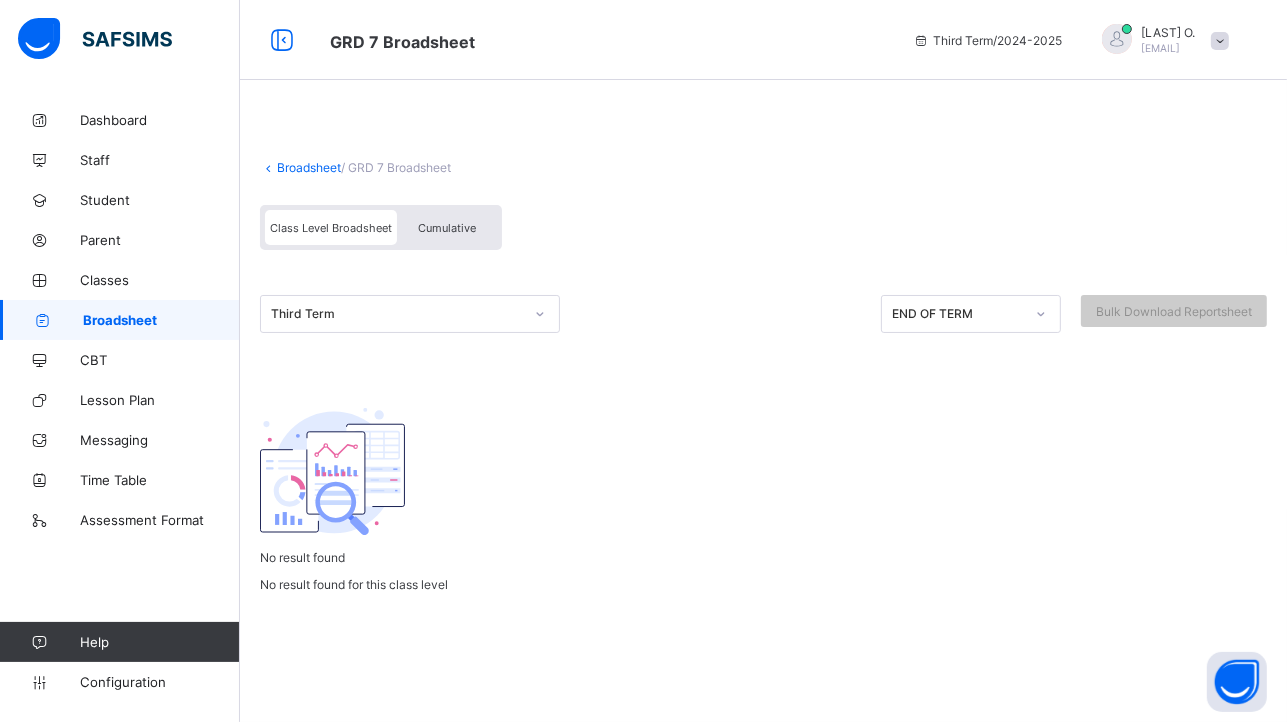 click on "Cumulative" at bounding box center (447, 227) 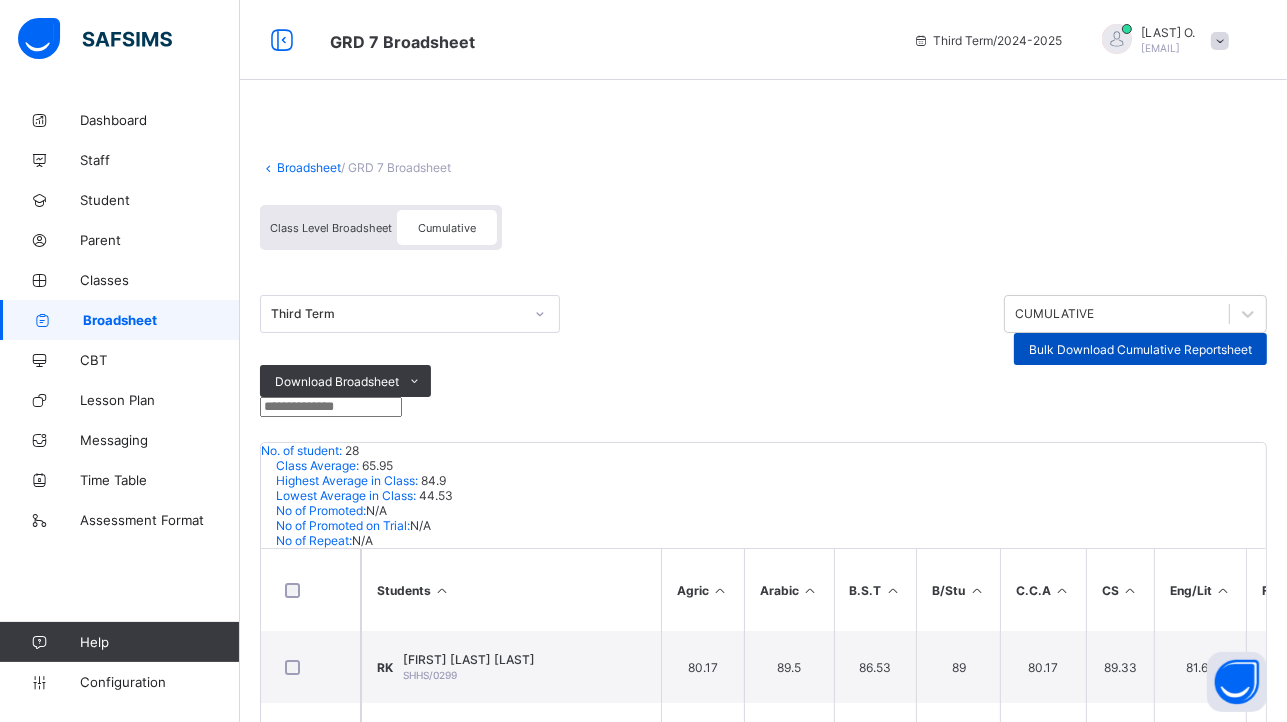 click on "Bulk Download Cumulative Reportsheet" at bounding box center (1140, 349) 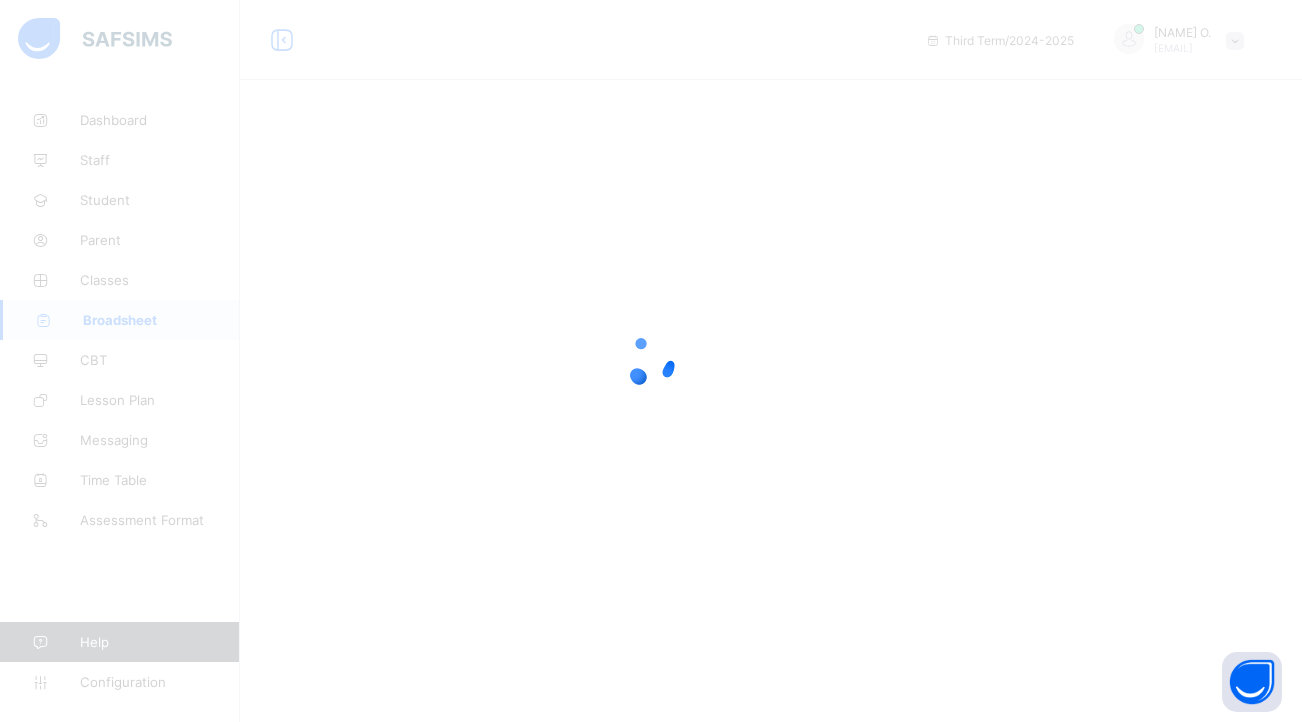 scroll, scrollTop: 0, scrollLeft: 0, axis: both 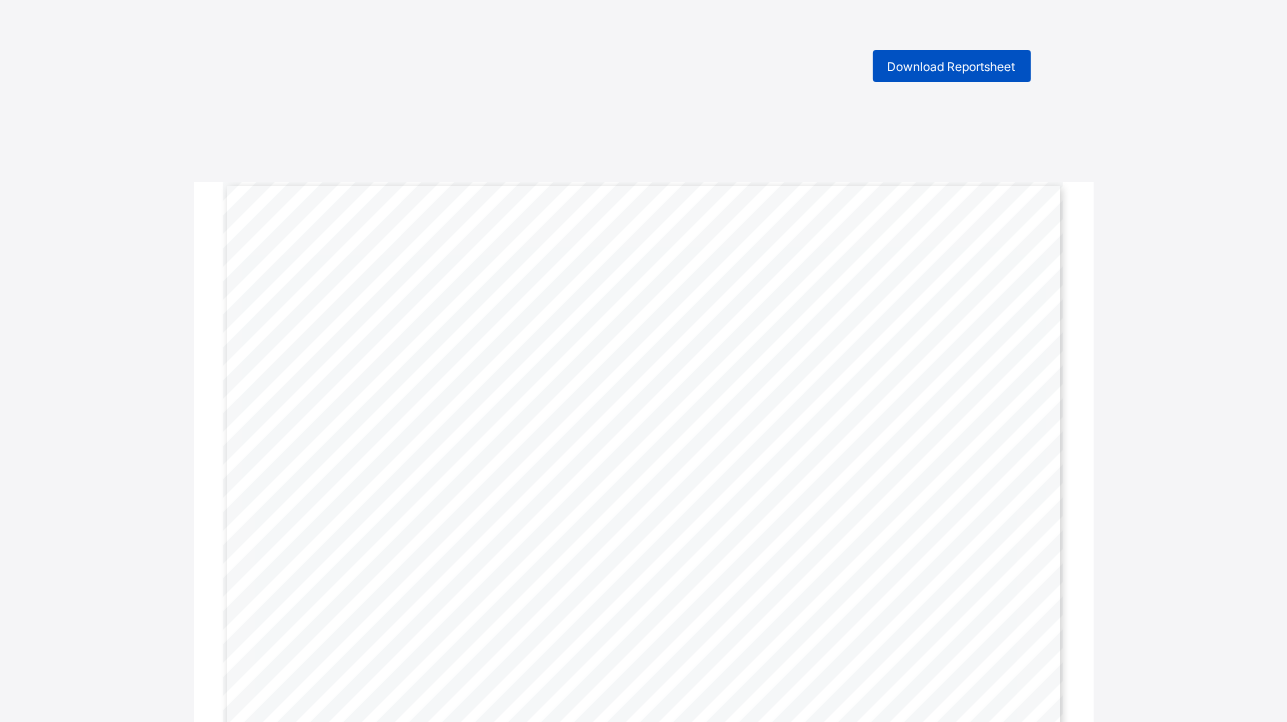 click on "Download Reportsheet" at bounding box center (952, 66) 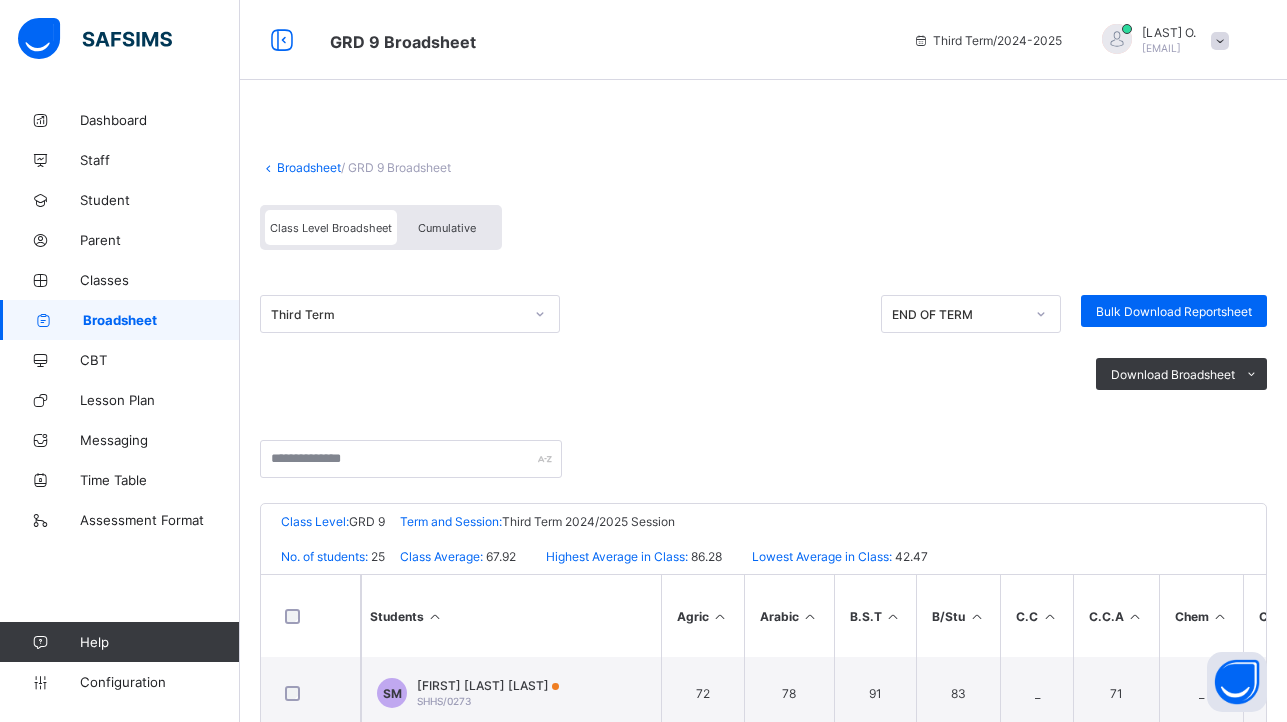 scroll, scrollTop: 0, scrollLeft: 0, axis: both 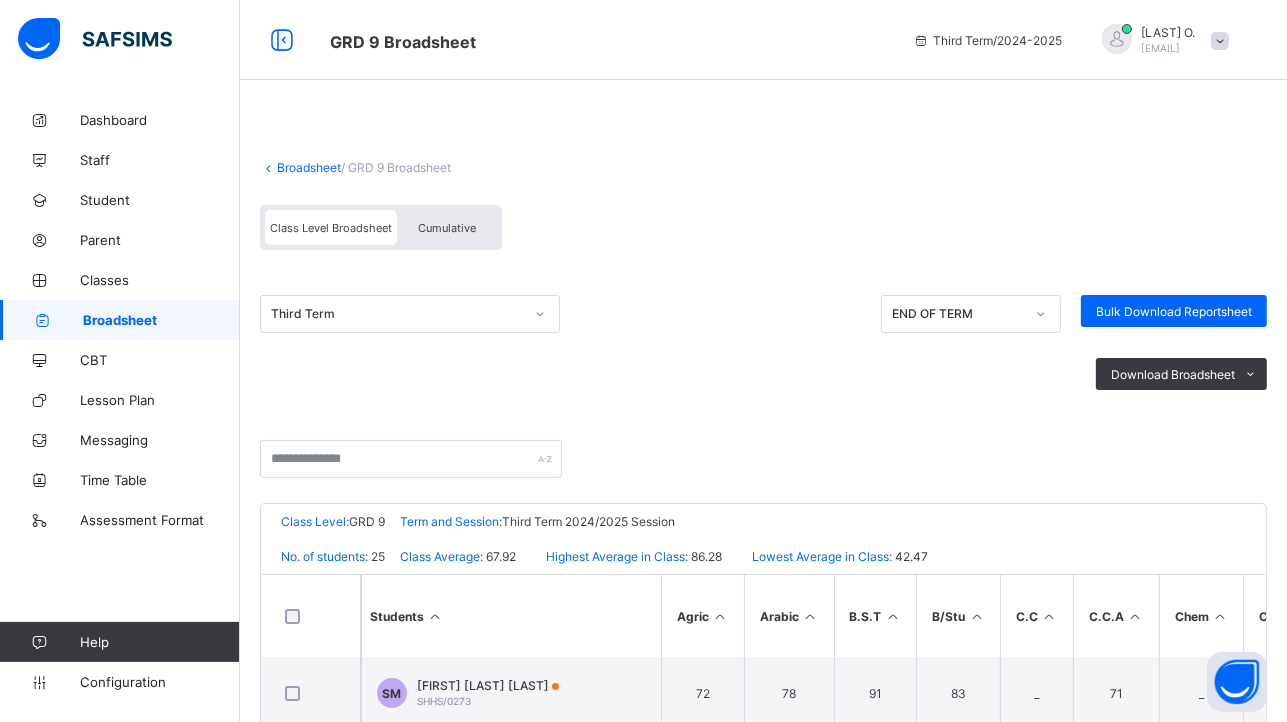 click on "Cumulative" at bounding box center (447, 228) 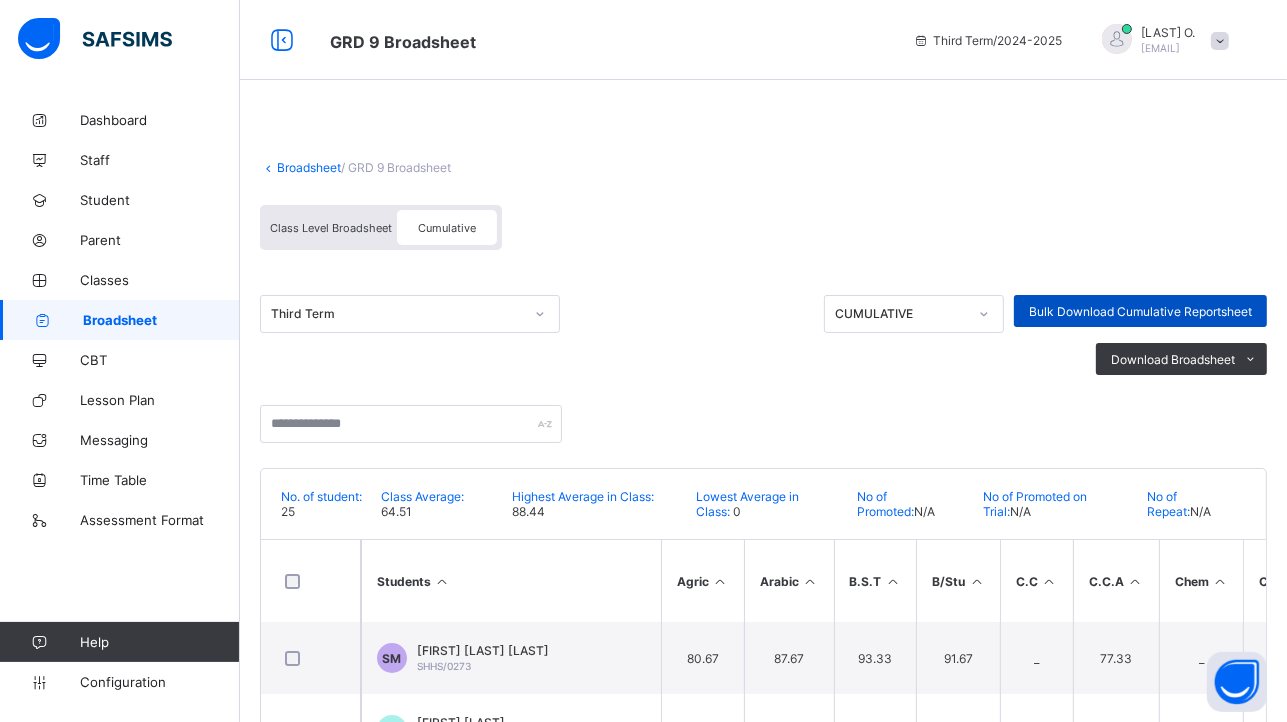 click on "Bulk Download Cumulative Reportsheet" at bounding box center (1140, 311) 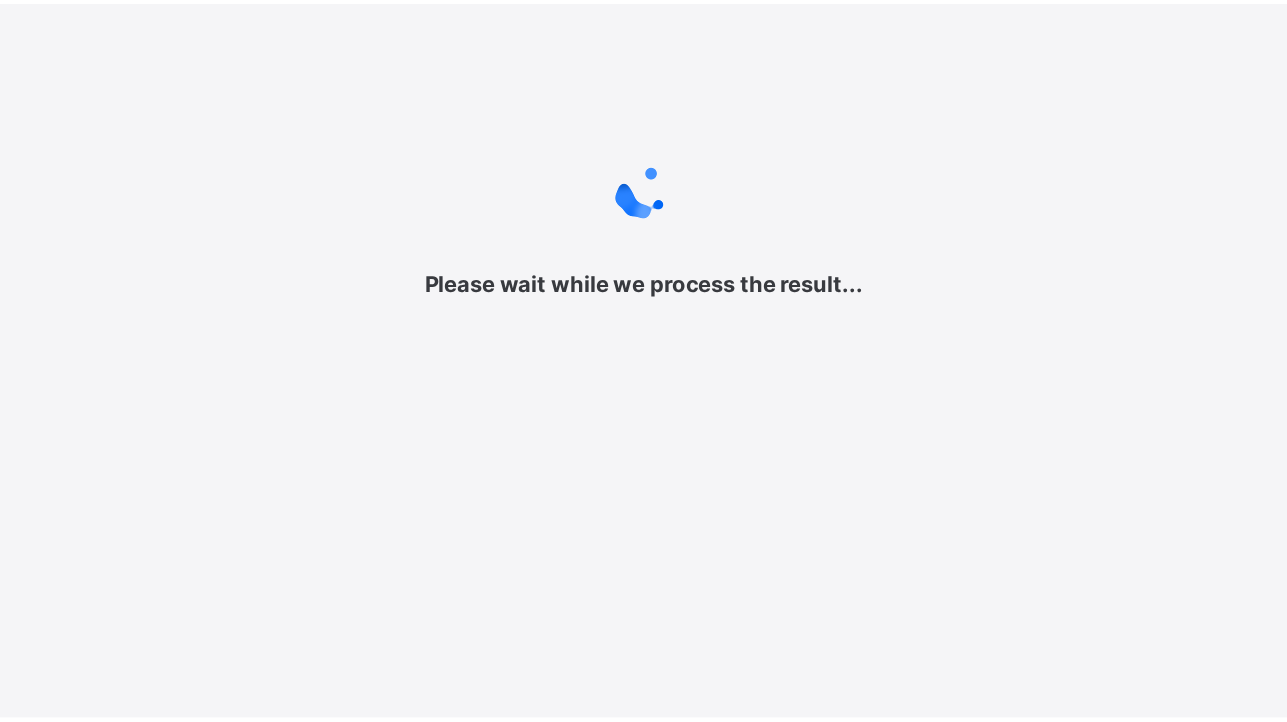 scroll, scrollTop: 0, scrollLeft: 0, axis: both 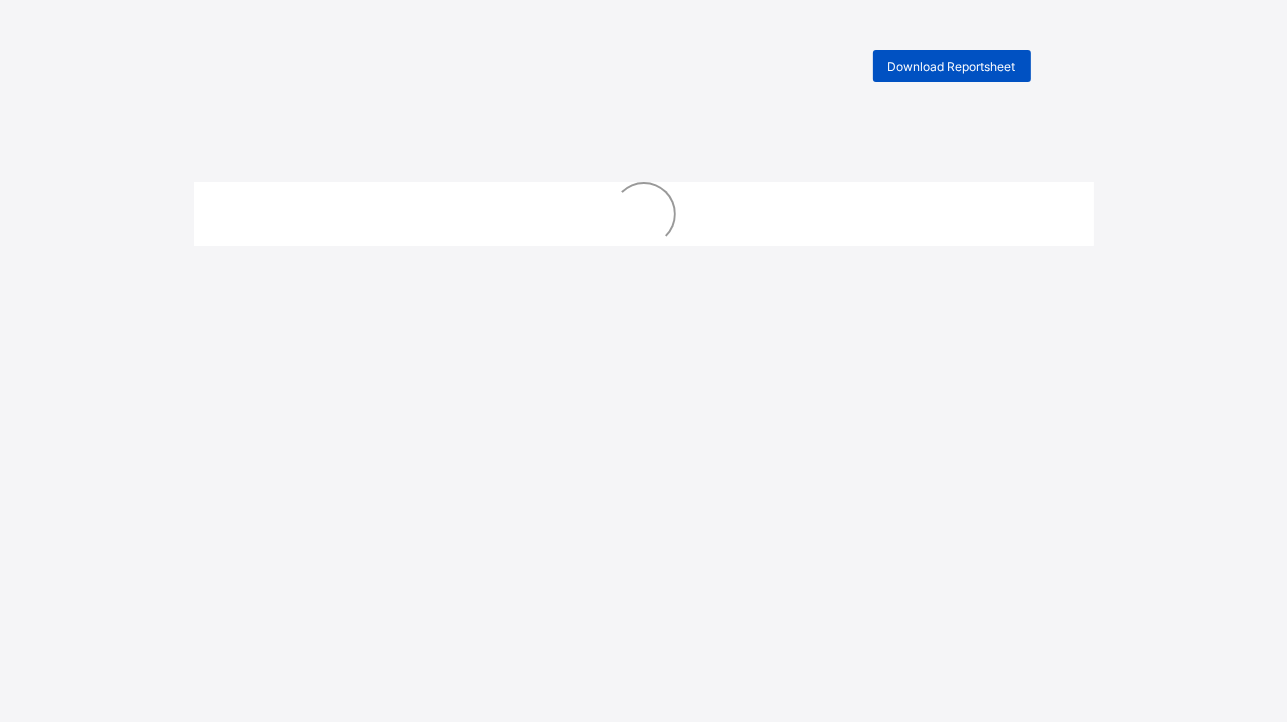 click on "Download Reportsheet" at bounding box center [952, 66] 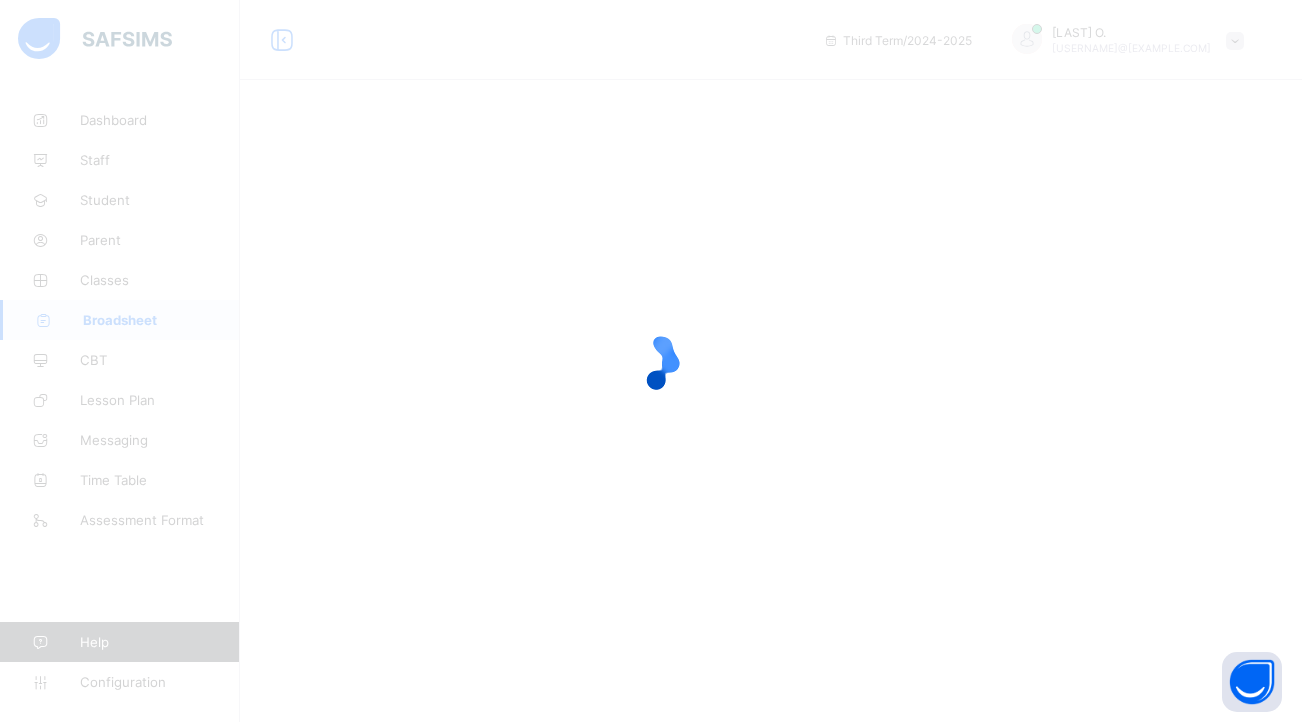 scroll, scrollTop: 0, scrollLeft: 0, axis: both 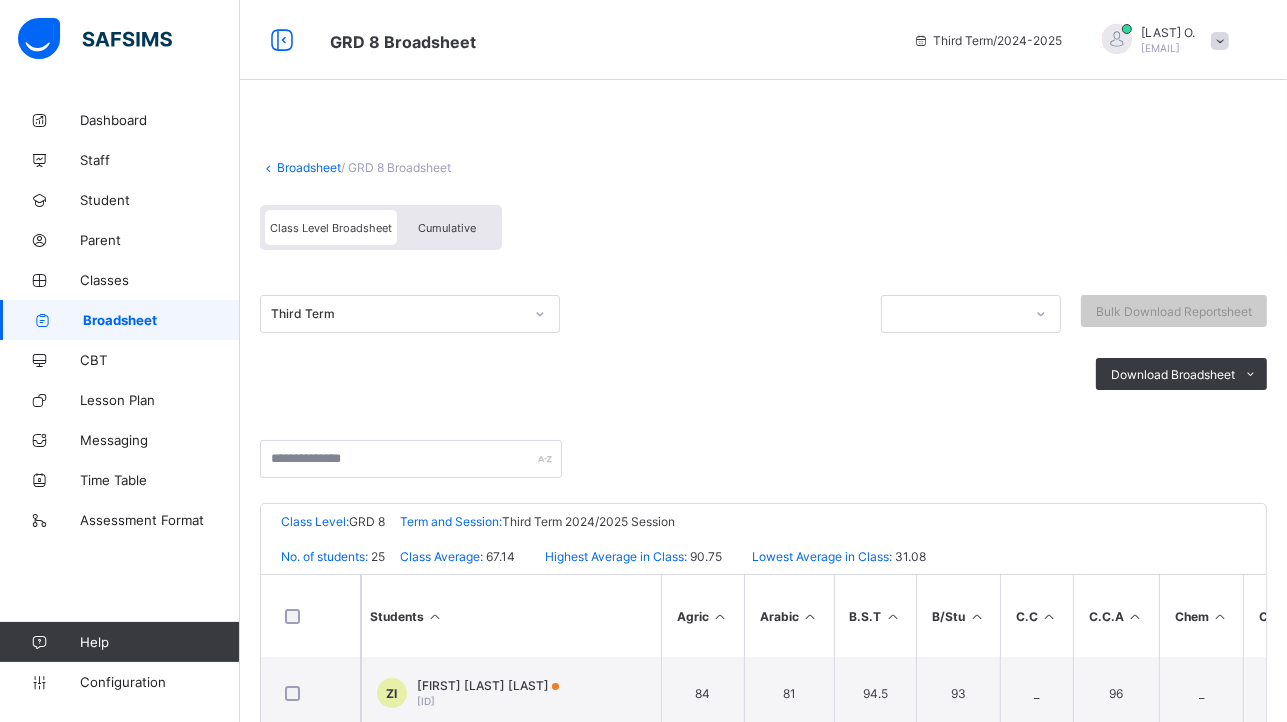 click on "Download Broadsheet PDF Excel sheet" at bounding box center (763, 374) 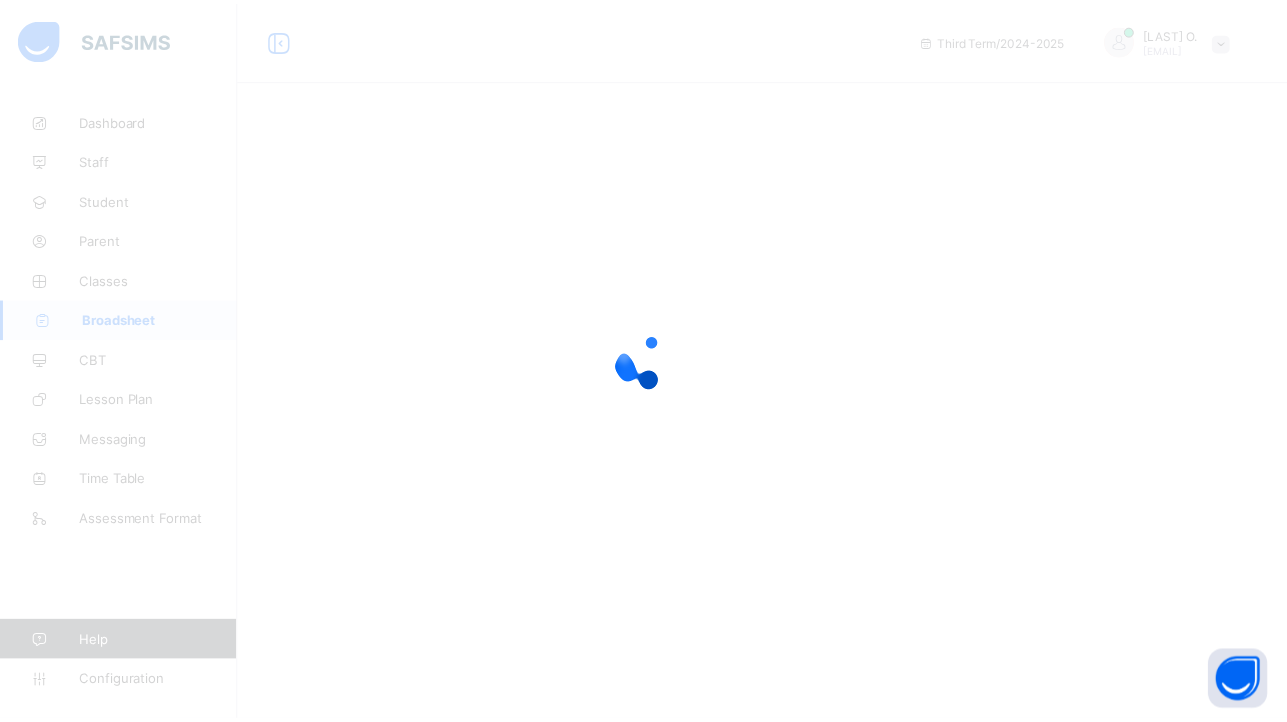 scroll, scrollTop: 0, scrollLeft: 0, axis: both 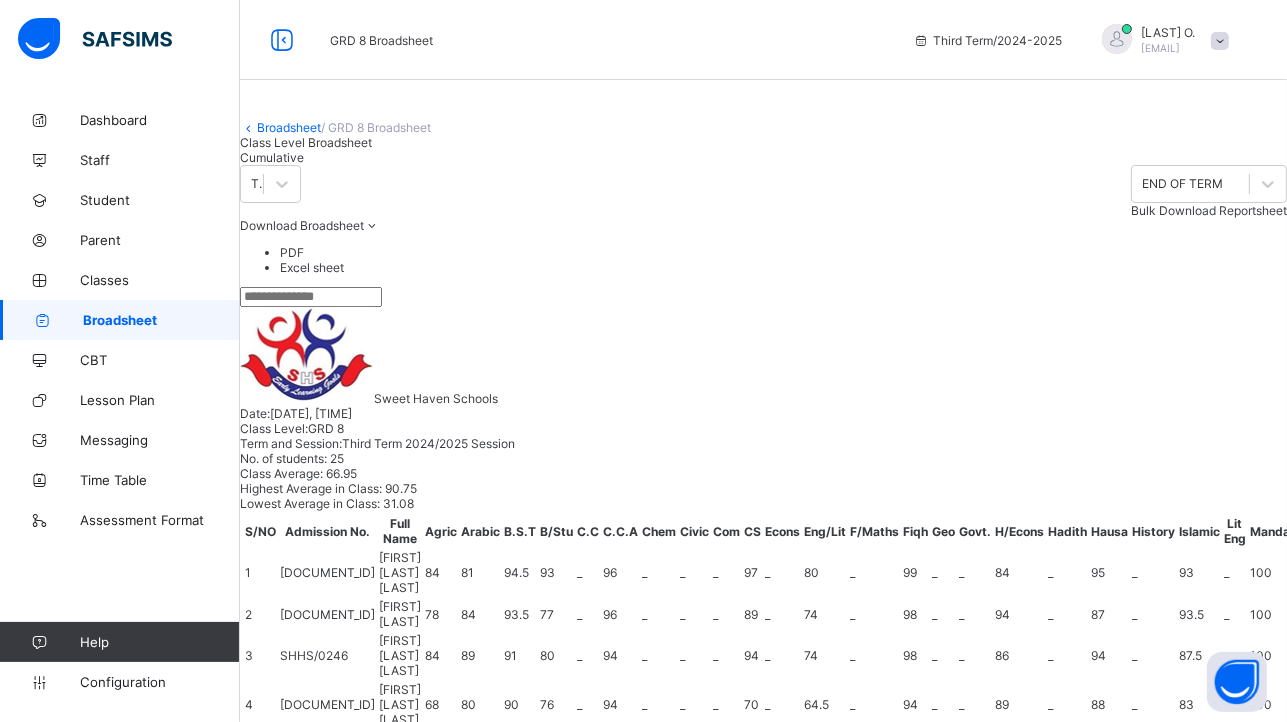 click on "Cumulative" at bounding box center (306, 157) 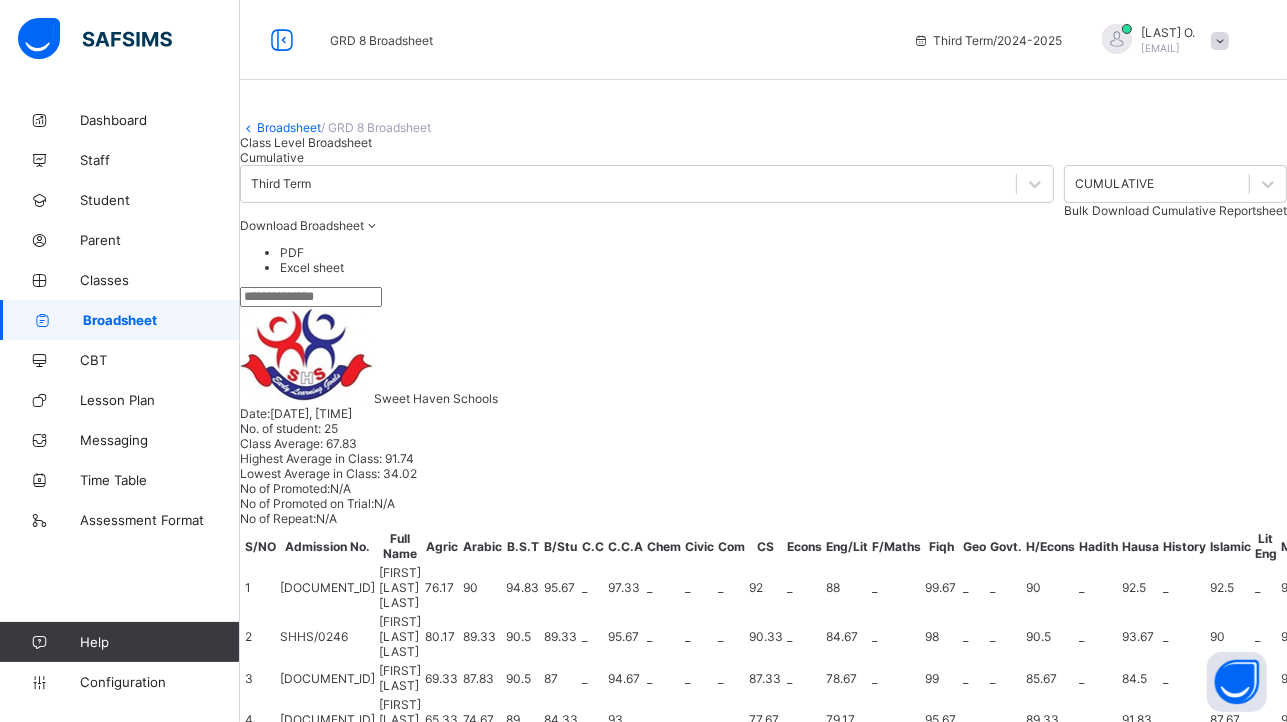 click on "Bulk Download Cumulative Reportsheet" at bounding box center (1175, 210) 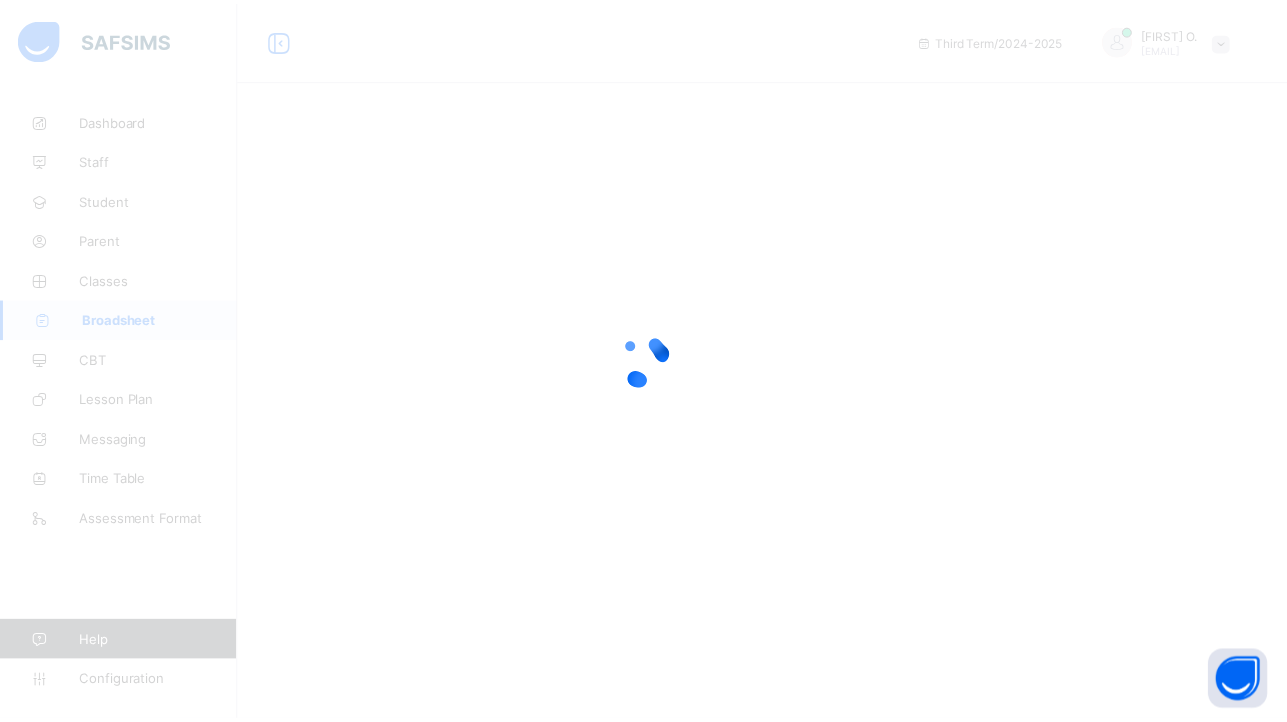 scroll, scrollTop: 0, scrollLeft: 0, axis: both 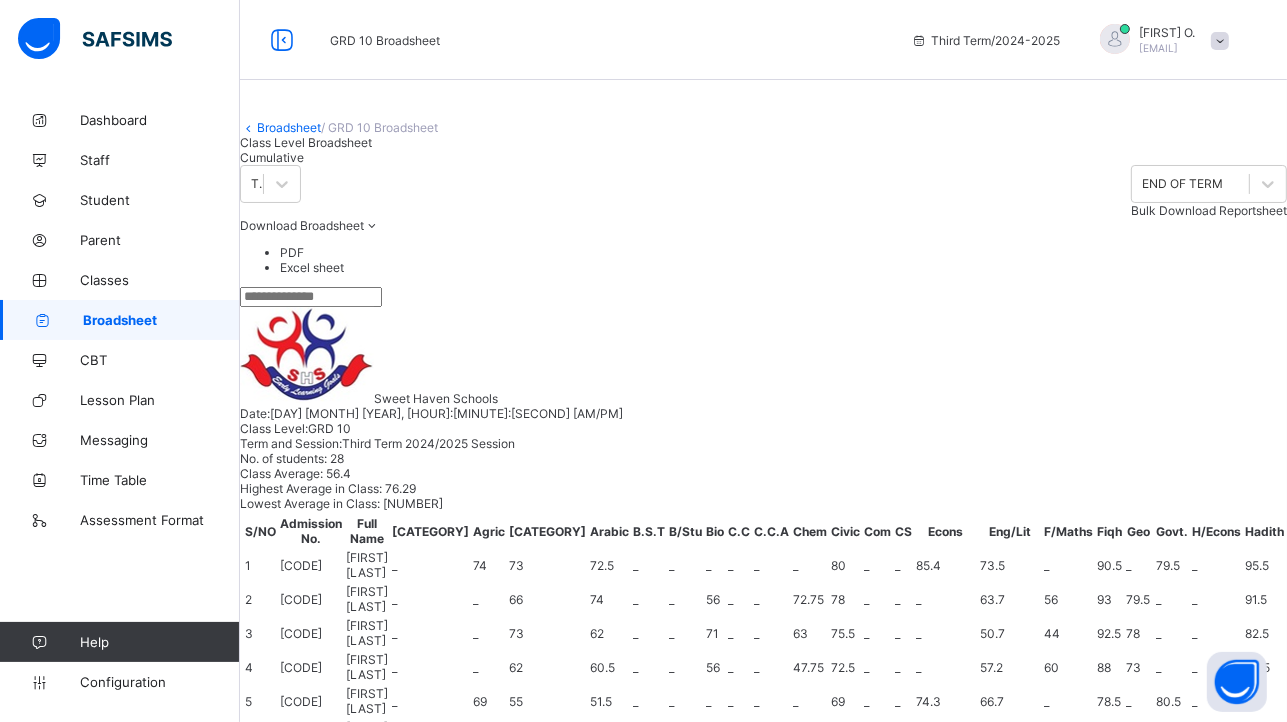 click on "Cumulative" at bounding box center [306, 157] 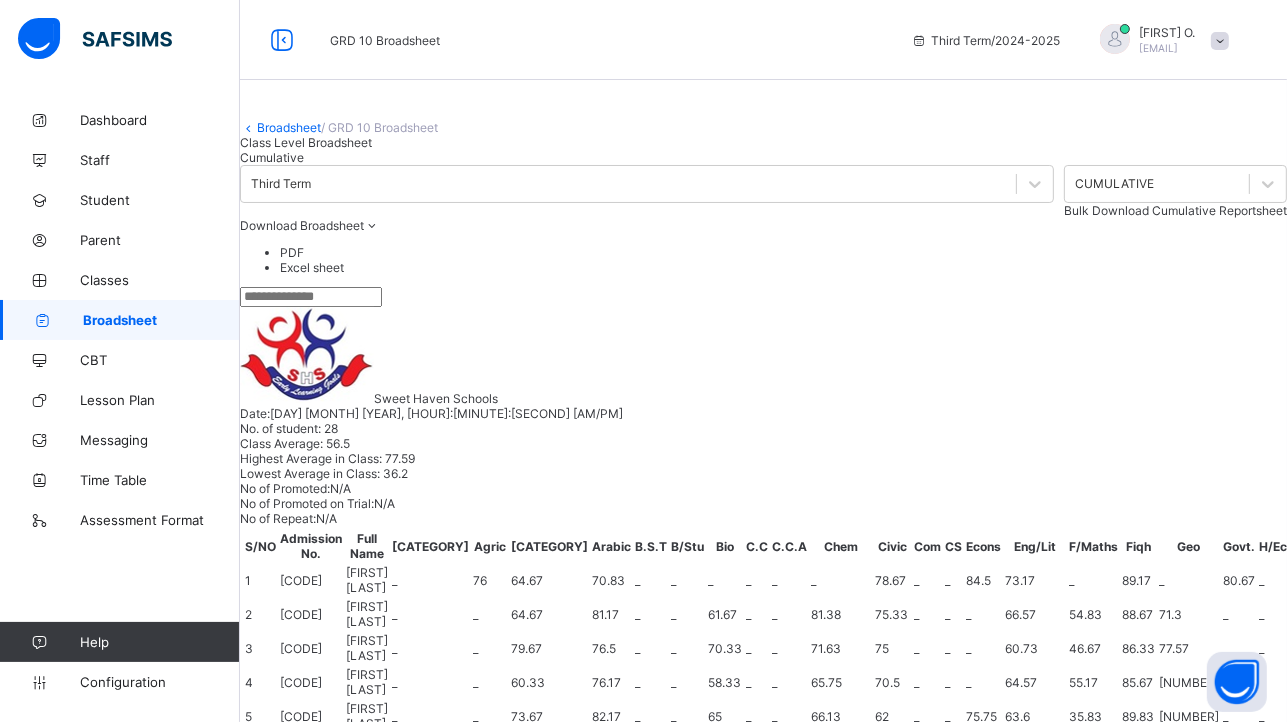 click on "Third Term" at bounding box center (647, 191) 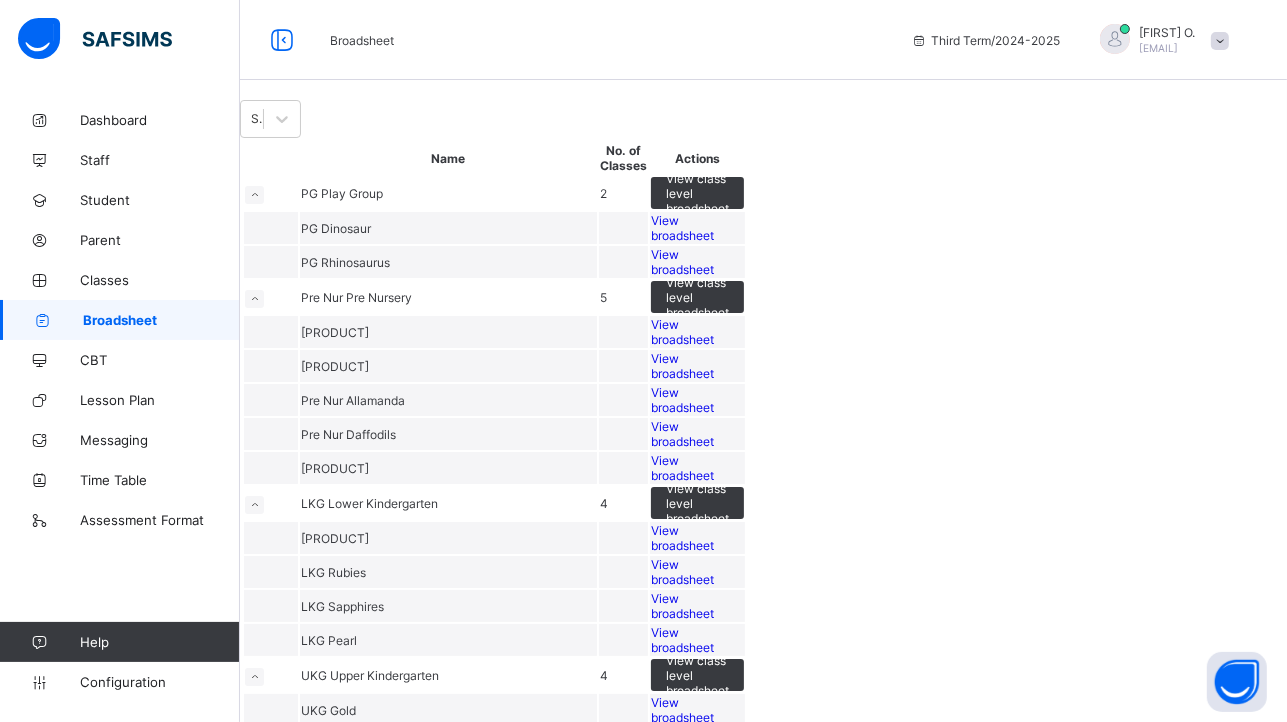 scroll, scrollTop: 632, scrollLeft: 0, axis: vertical 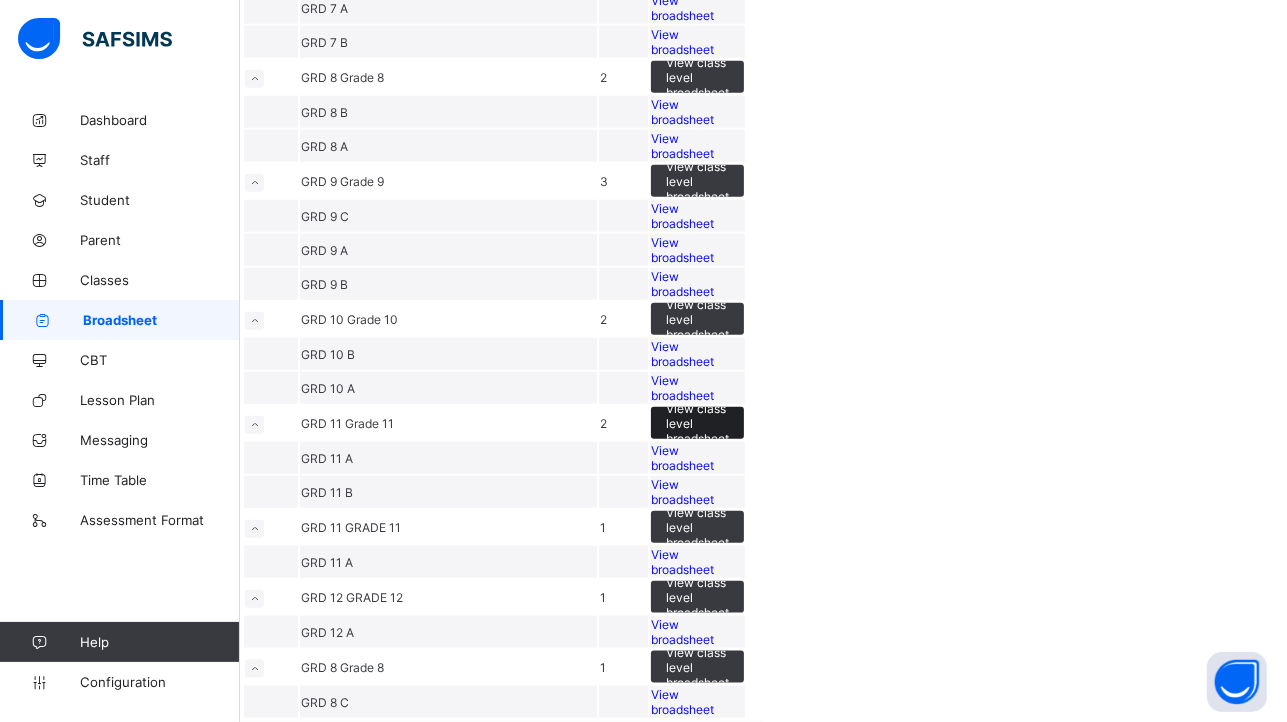 click on "View class level broadsheet" at bounding box center [697, 423] 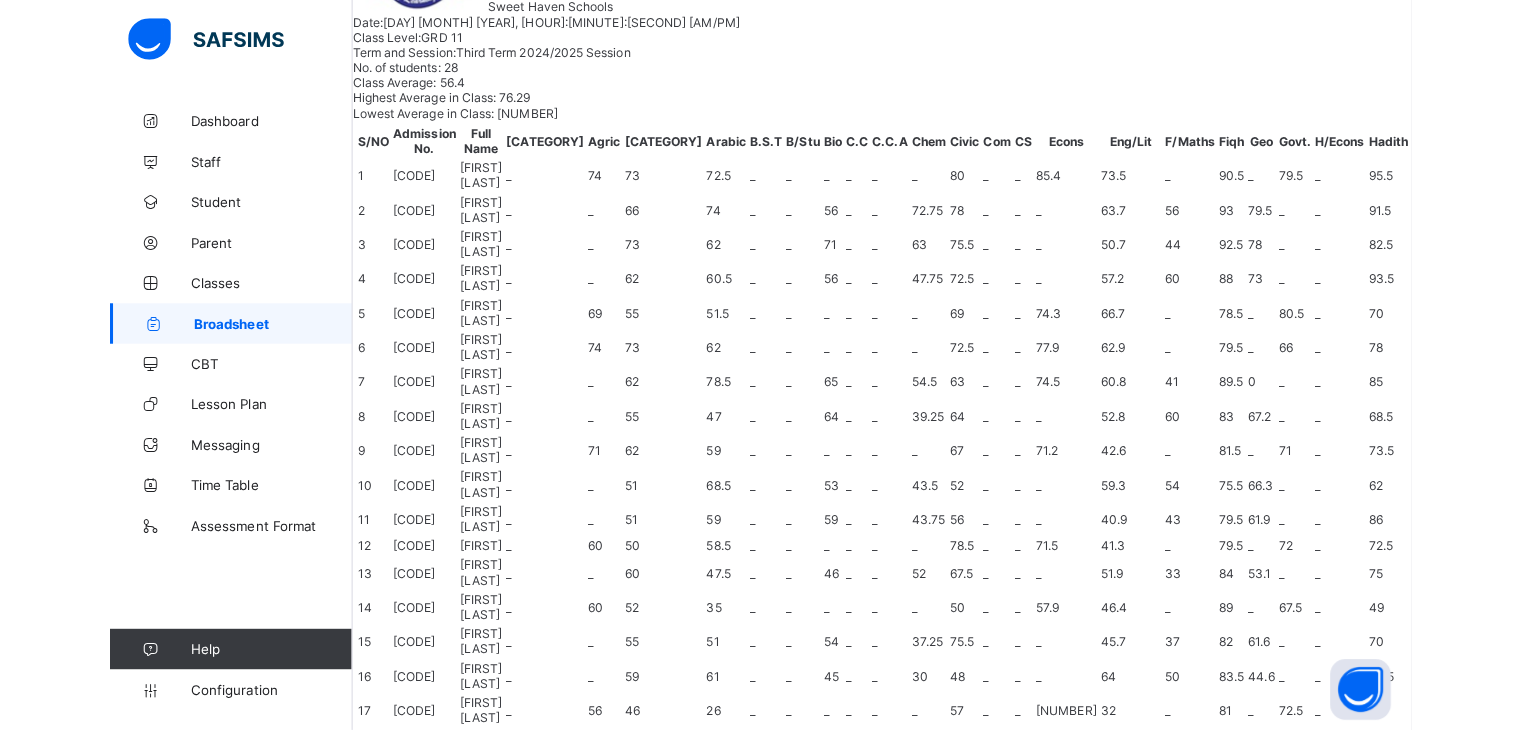 scroll, scrollTop: 0, scrollLeft: 0, axis: both 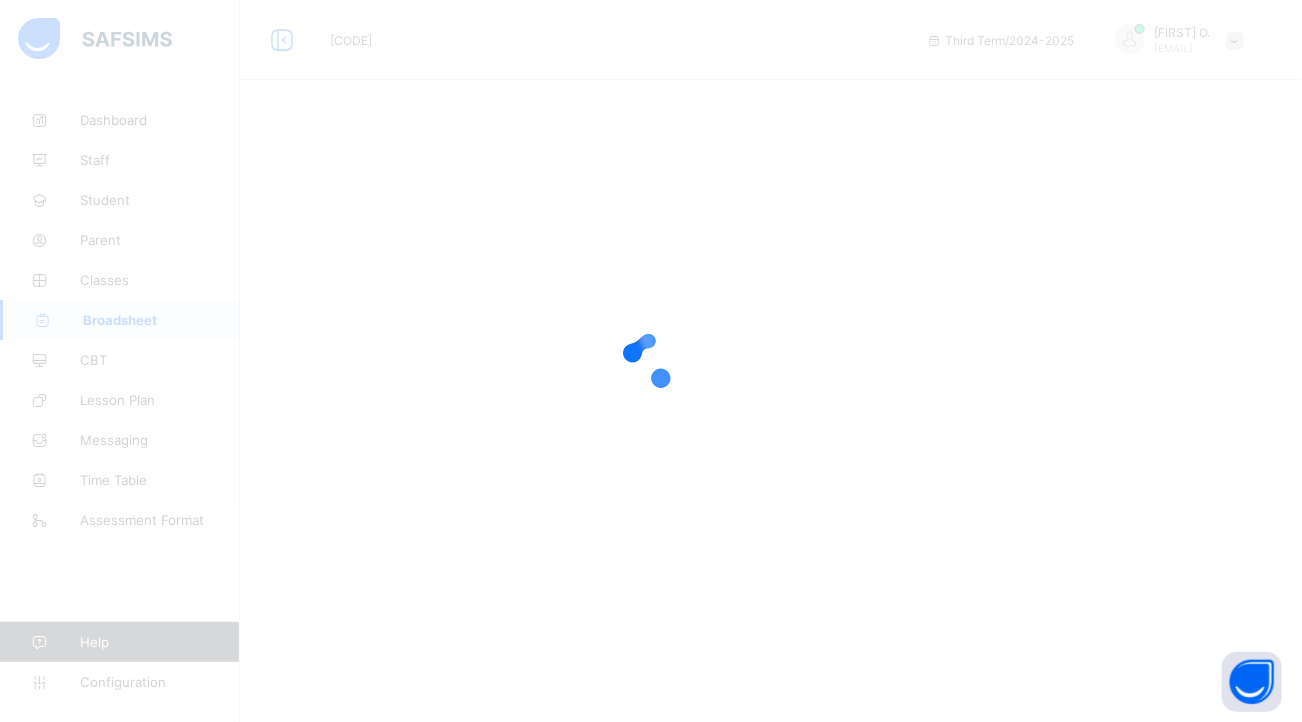 click at bounding box center [651, 361] 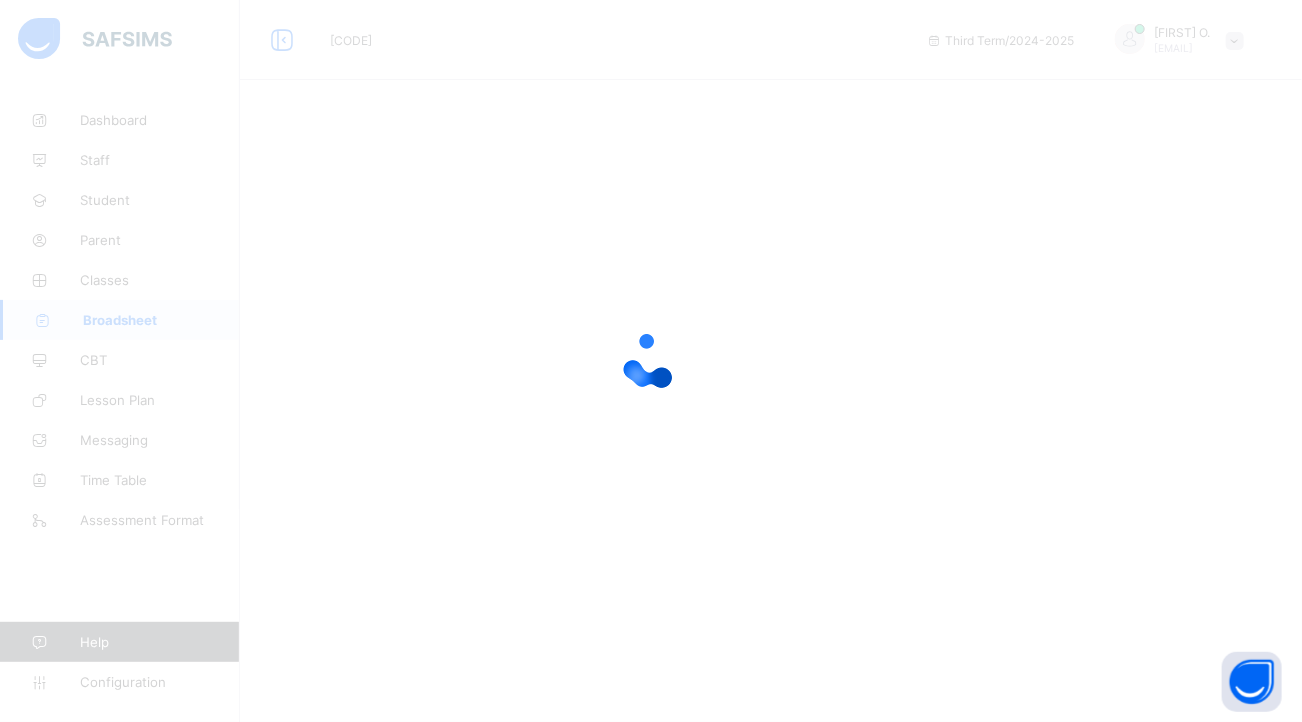 click at bounding box center (651, 361) 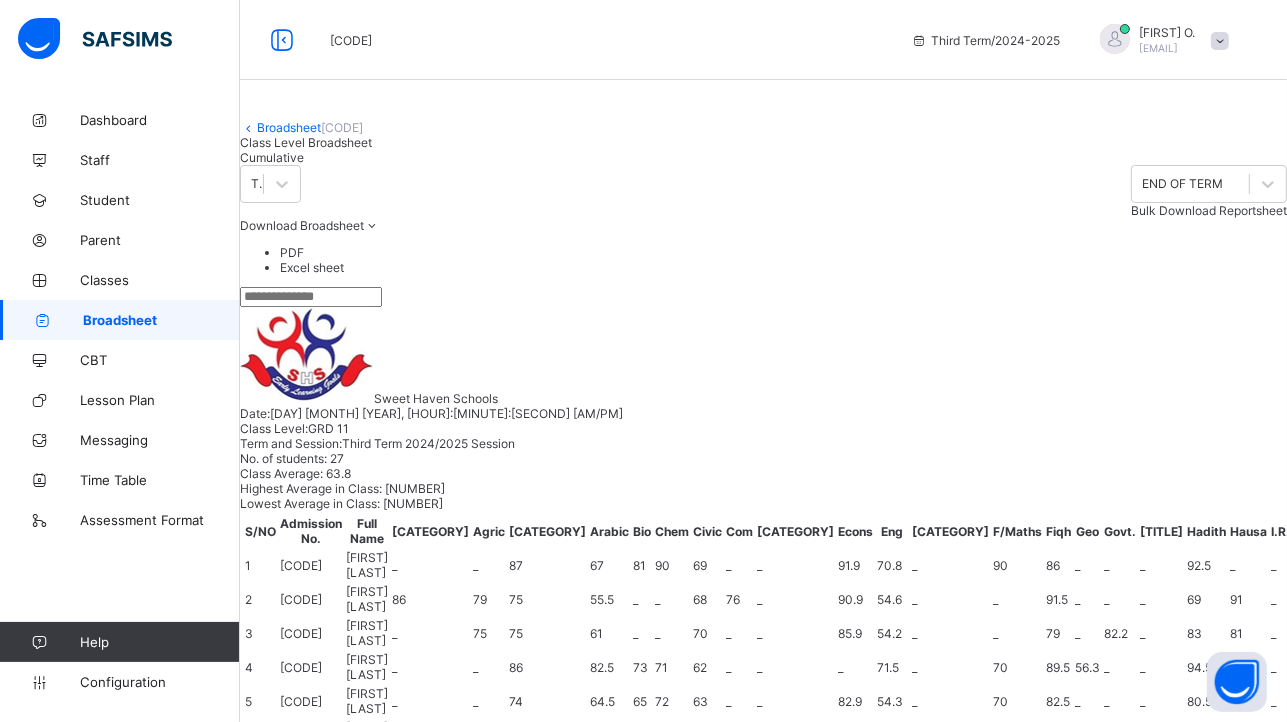 click on "Cumulative" at bounding box center [272, 157] 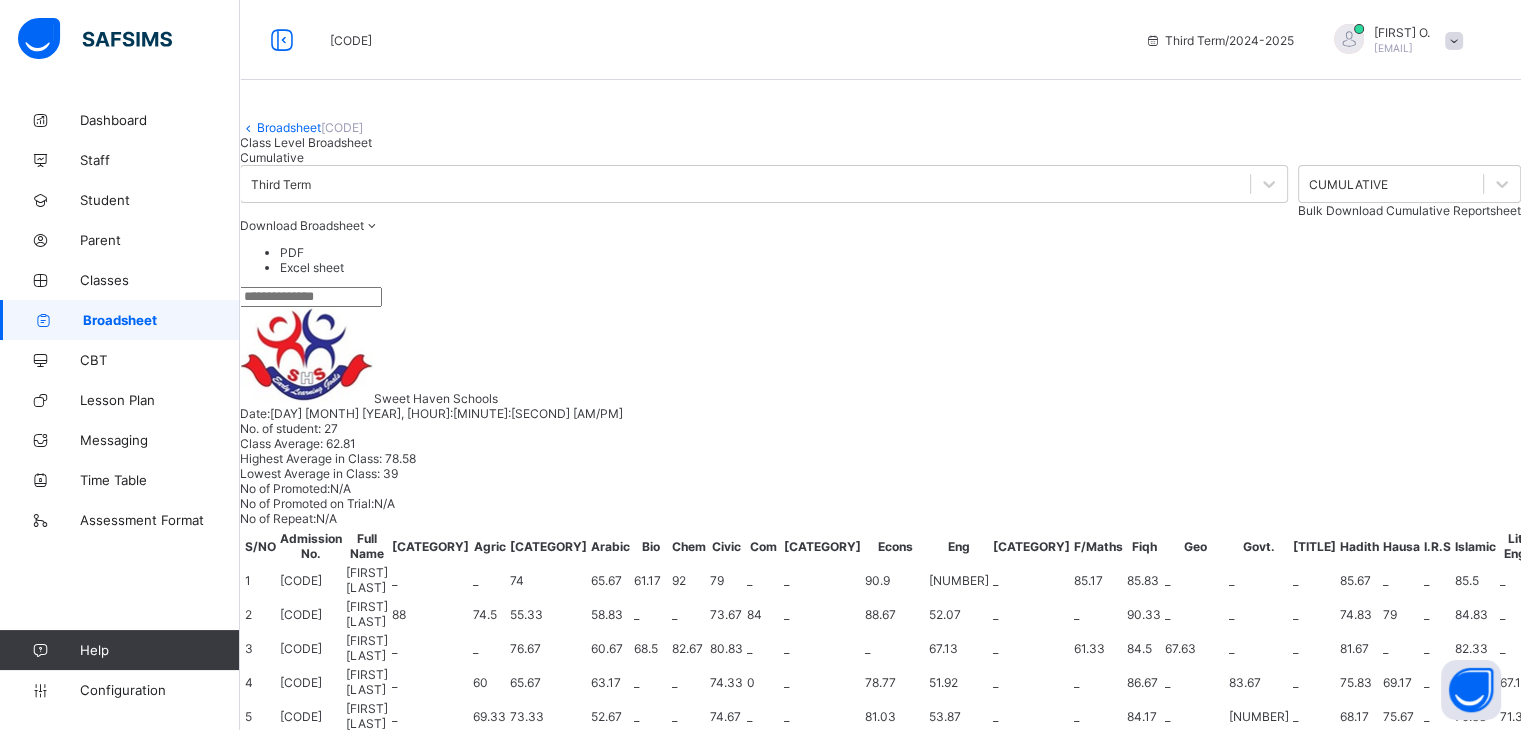 click on "Third Term" at bounding box center [764, 191] 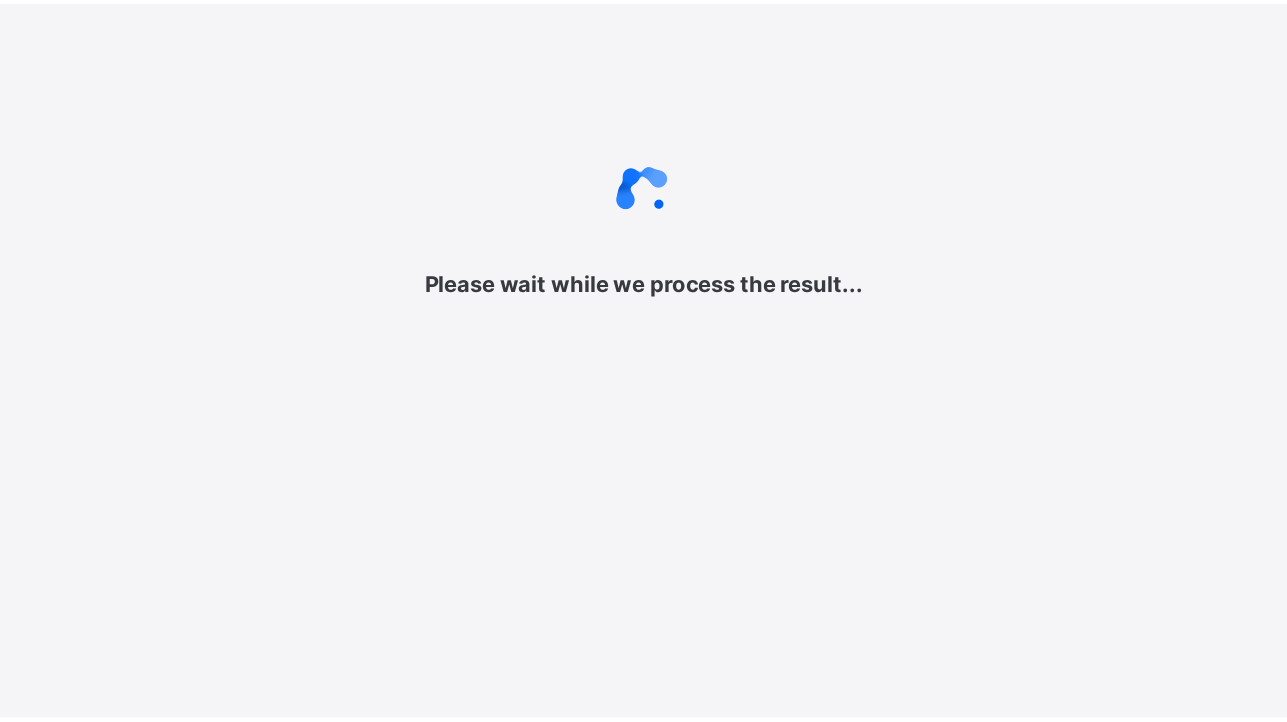 scroll, scrollTop: 0, scrollLeft: 0, axis: both 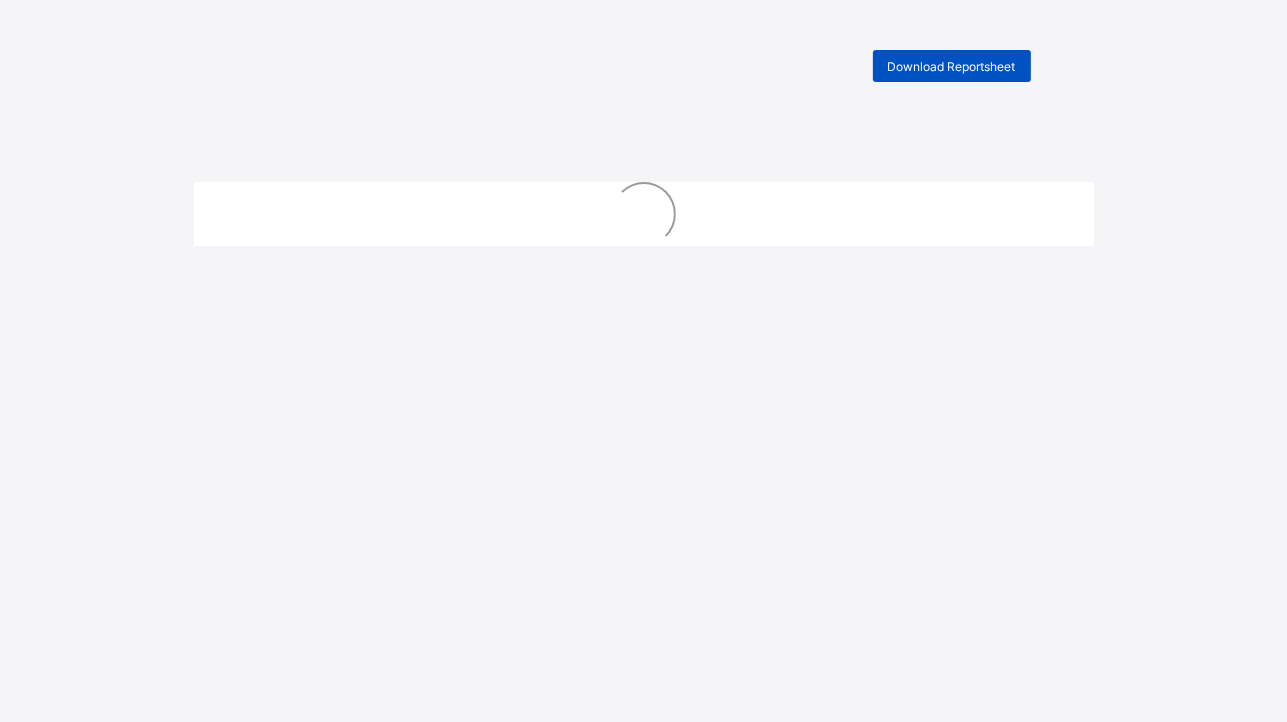 click on "Download Reportsheet" at bounding box center (952, 66) 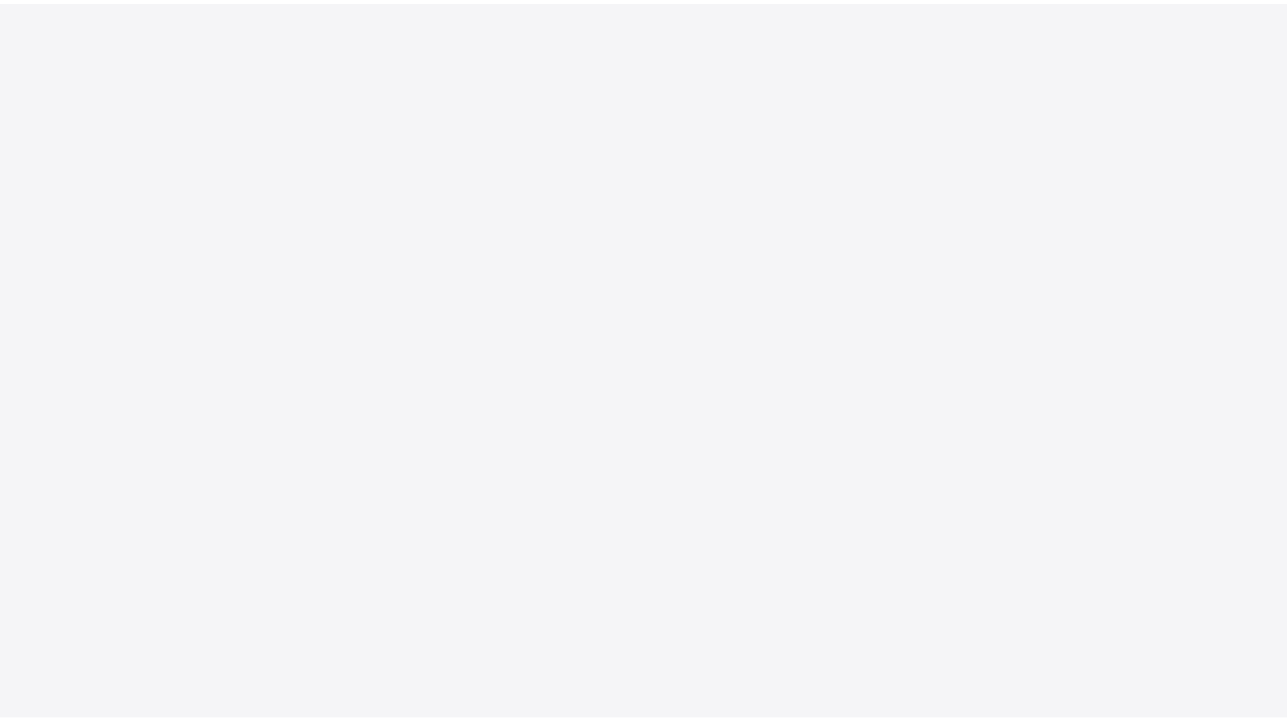 scroll, scrollTop: 0, scrollLeft: 0, axis: both 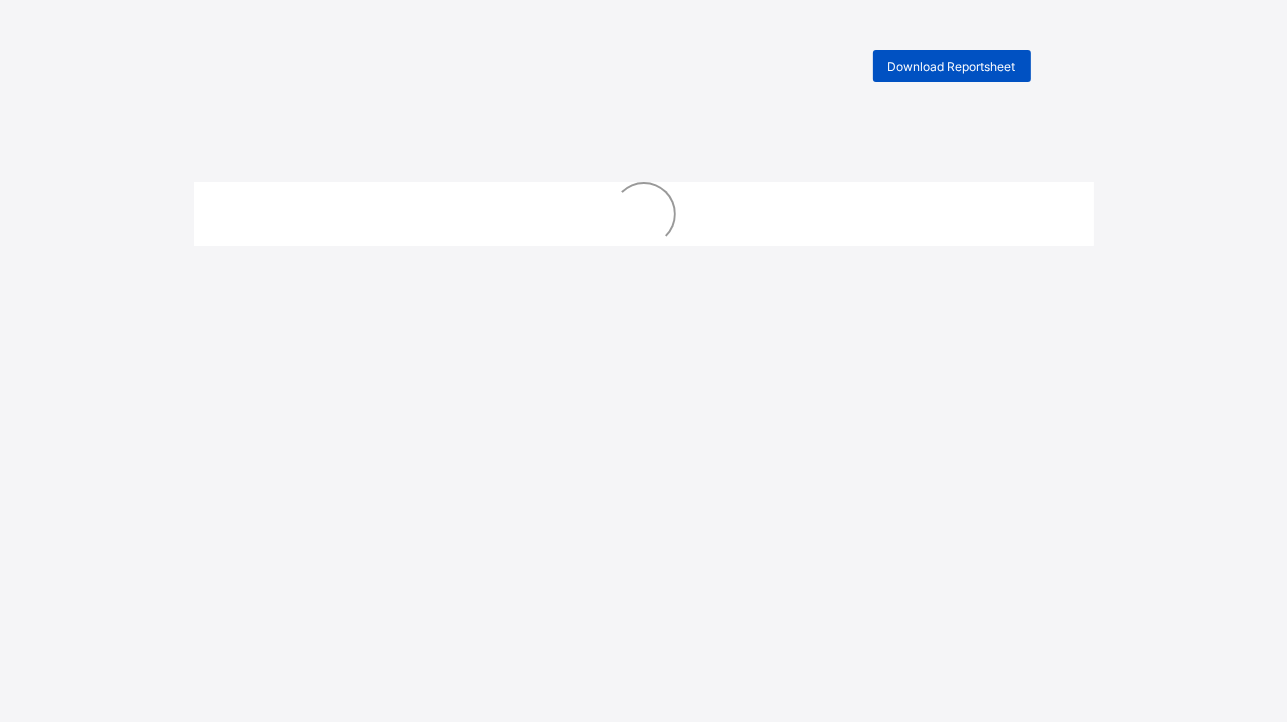 click on "Download Reportsheet" at bounding box center [952, 66] 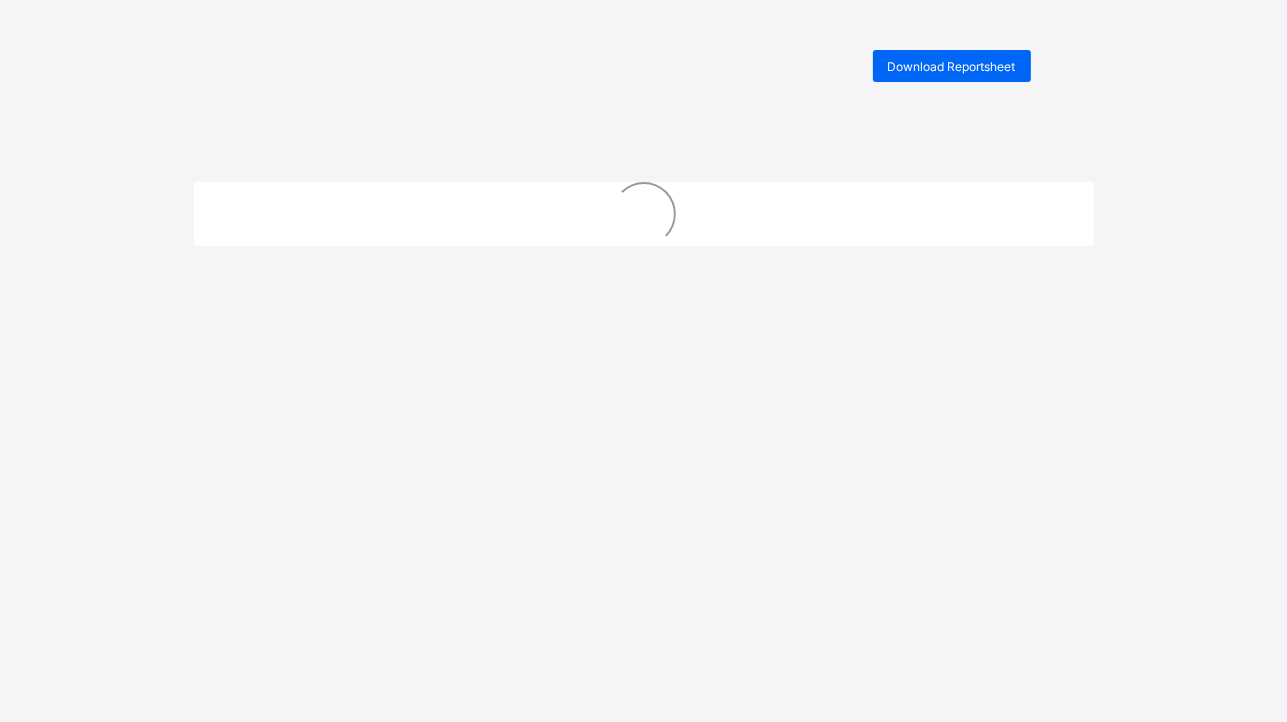 click on "Download Reportsheet New Update Available Hello there, You can install SAFSIMS on your device for easier access. Dismiss Update app" at bounding box center (643, 411) 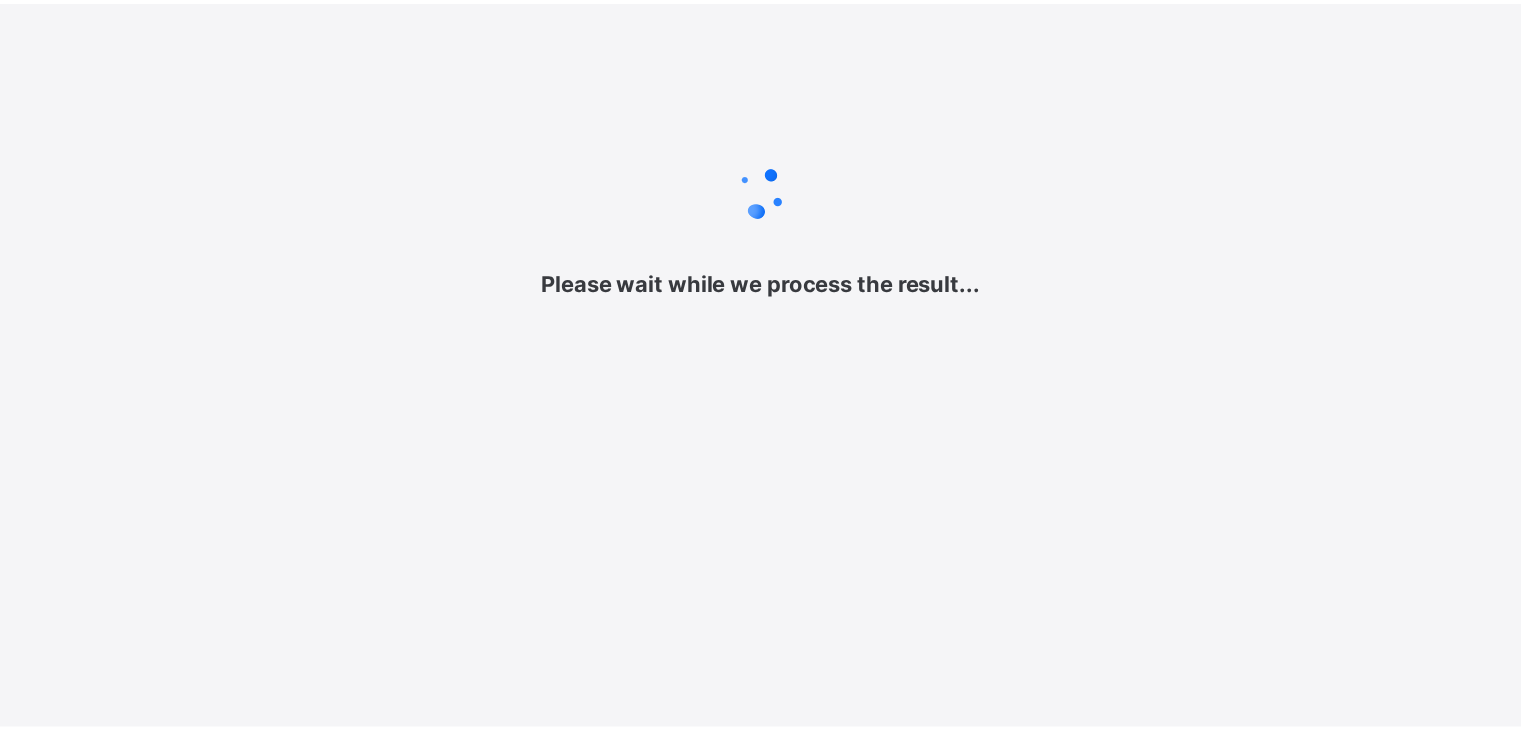 scroll, scrollTop: 0, scrollLeft: 0, axis: both 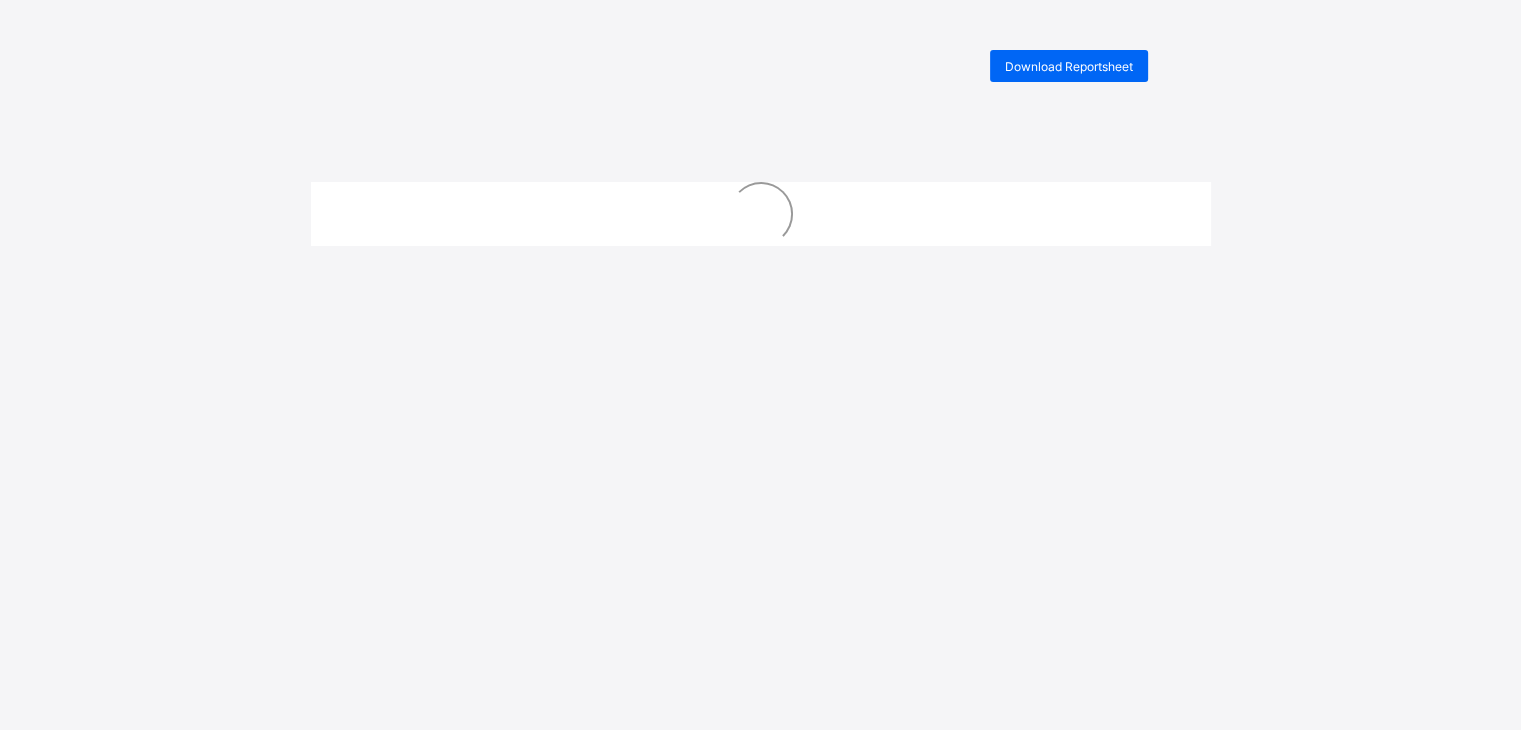 click on "Download Reportsheet" at bounding box center (1069, 66) 